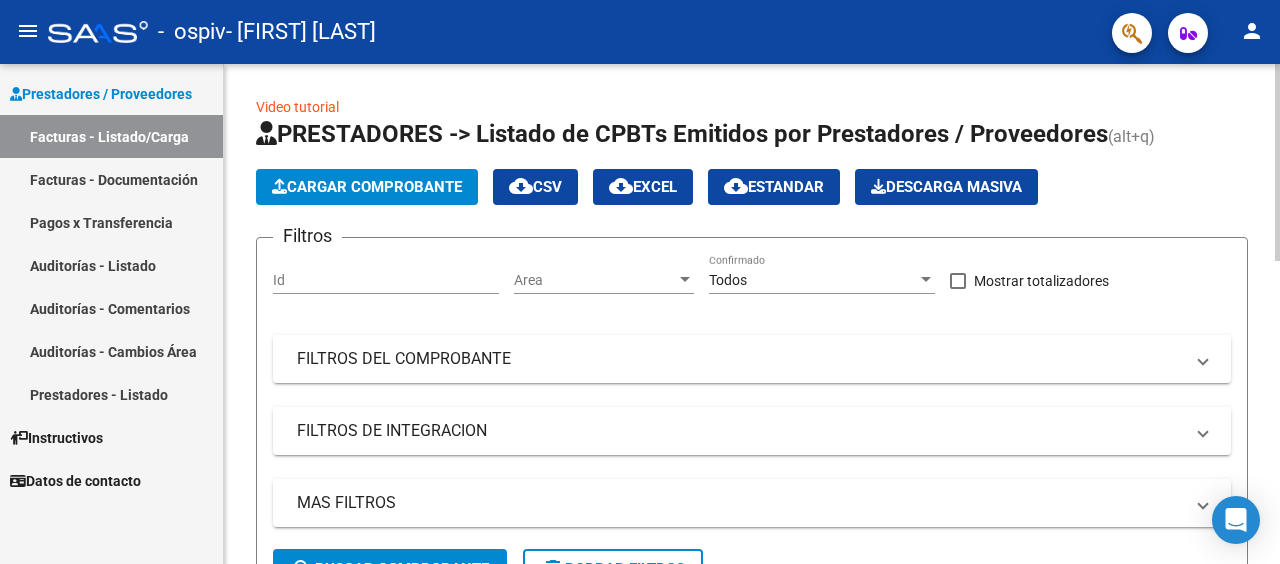 scroll, scrollTop: 0, scrollLeft: 0, axis: both 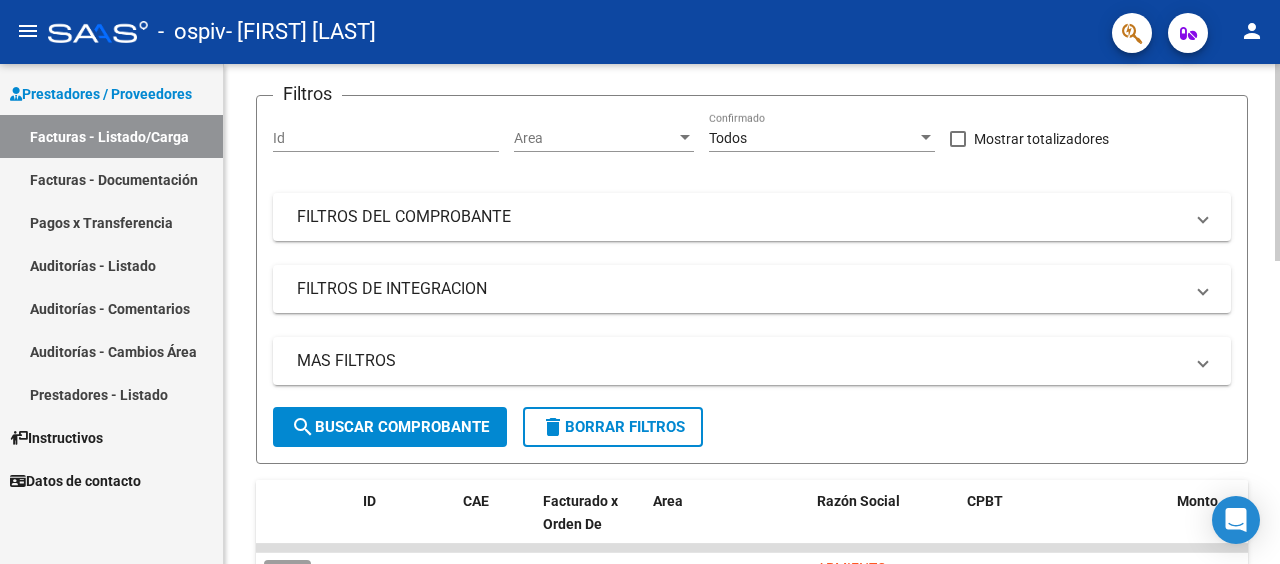 click 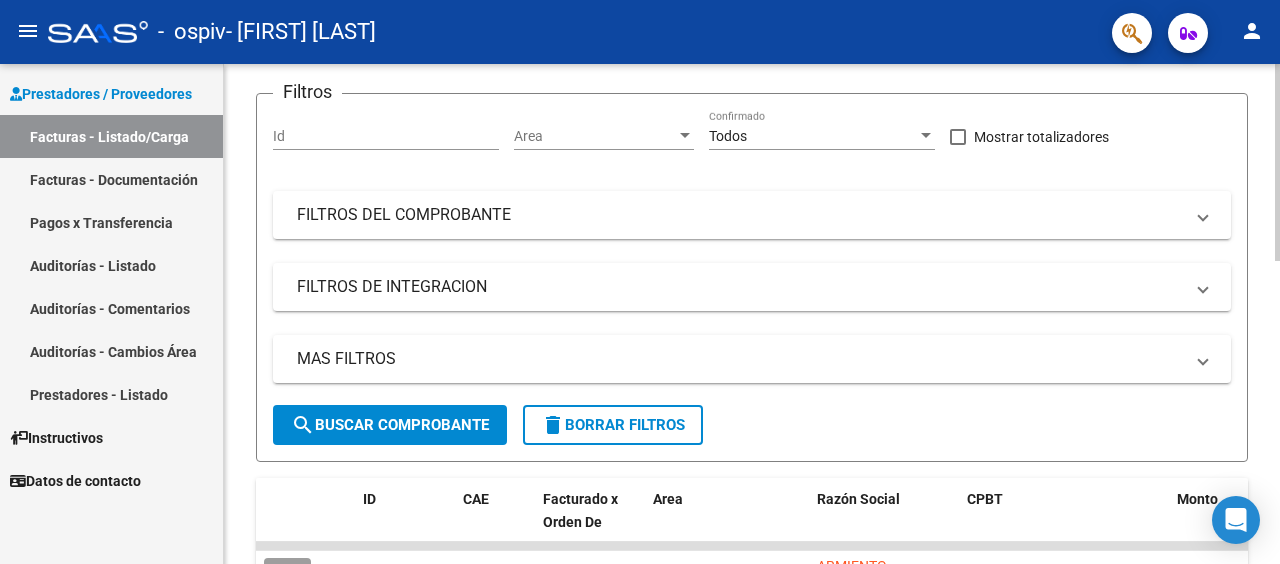 scroll, scrollTop: 0, scrollLeft: 0, axis: both 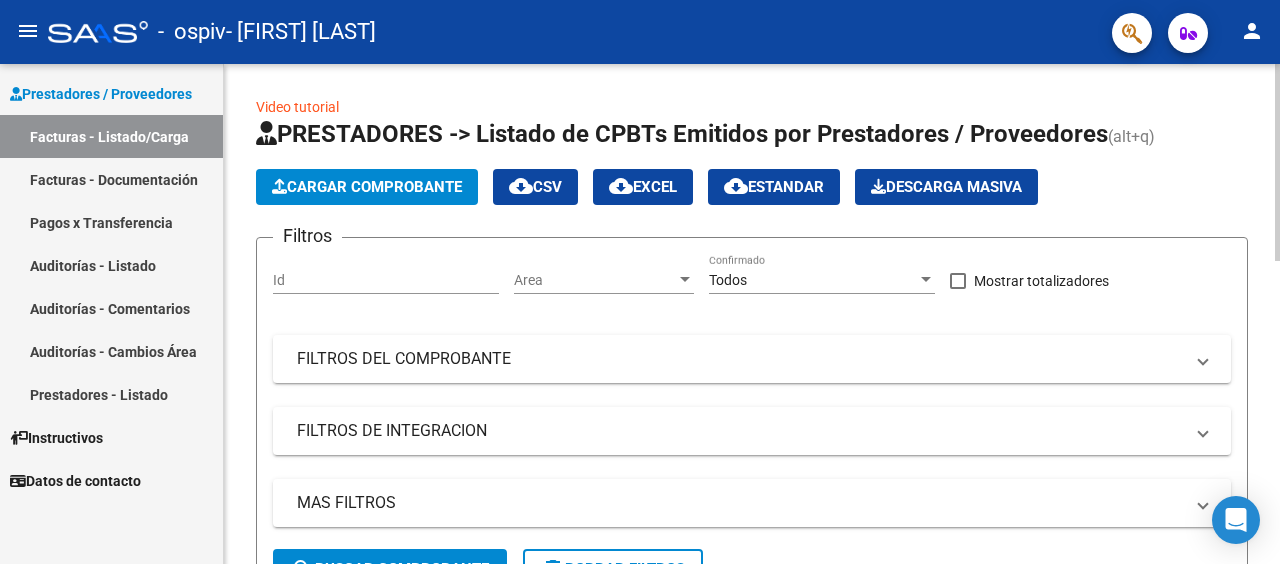 click 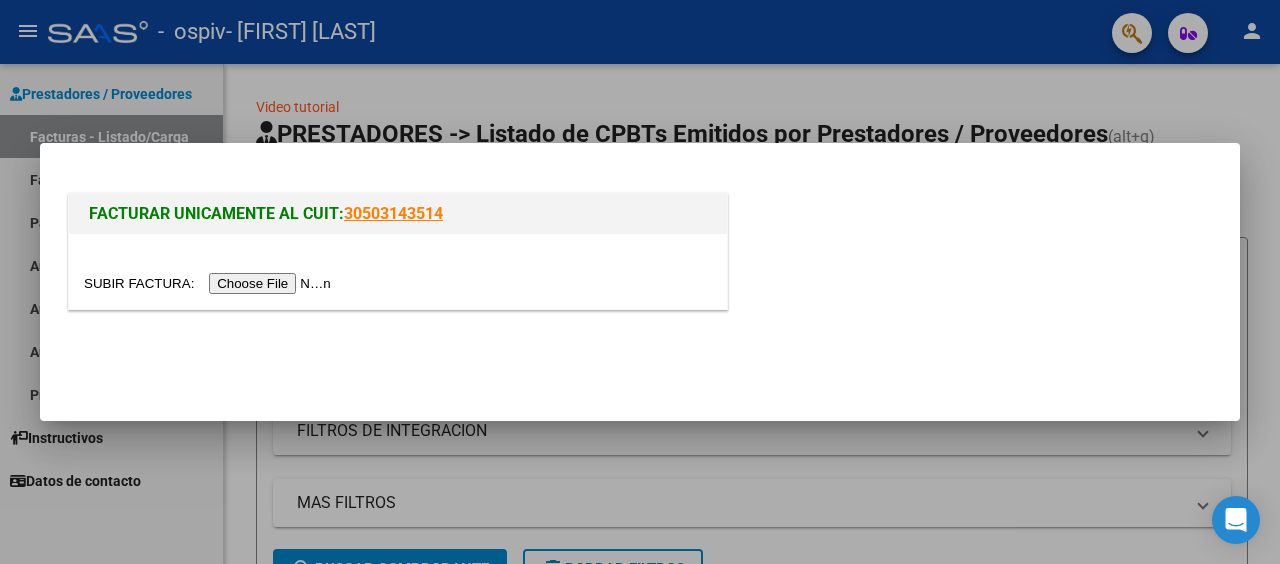 click at bounding box center [210, 283] 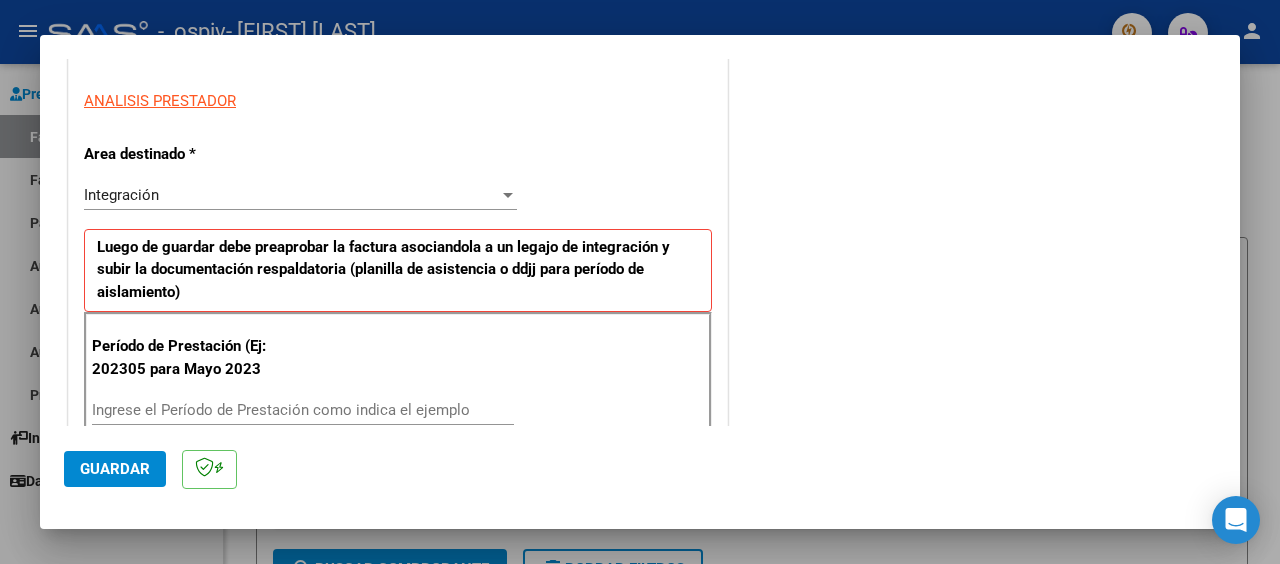 scroll, scrollTop: 356, scrollLeft: 0, axis: vertical 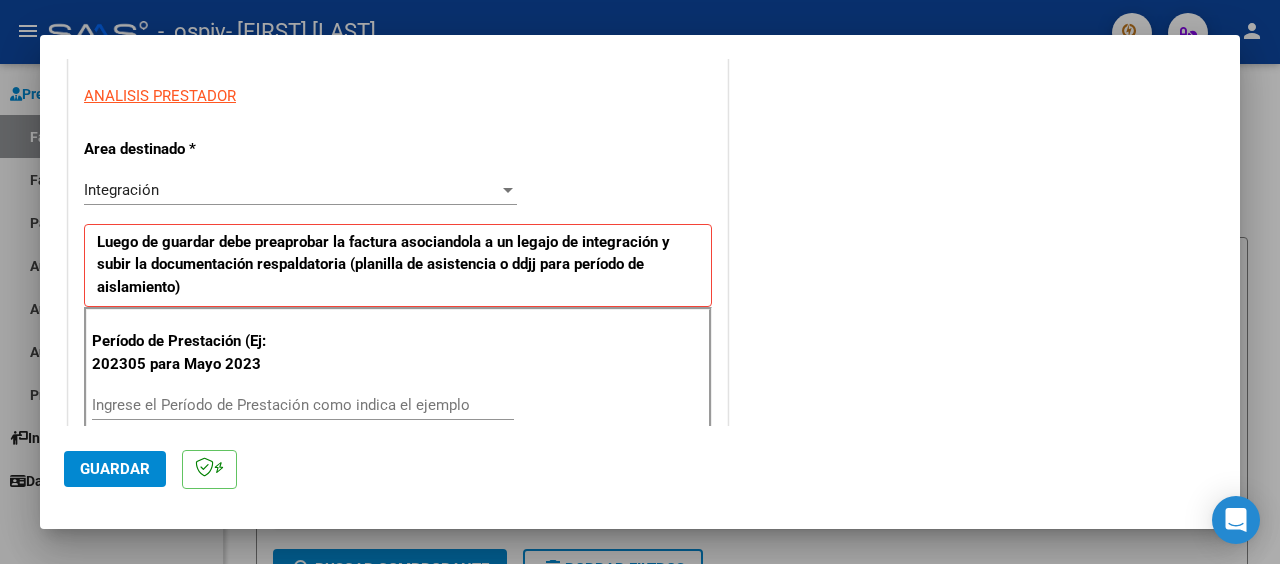 click at bounding box center (508, 190) 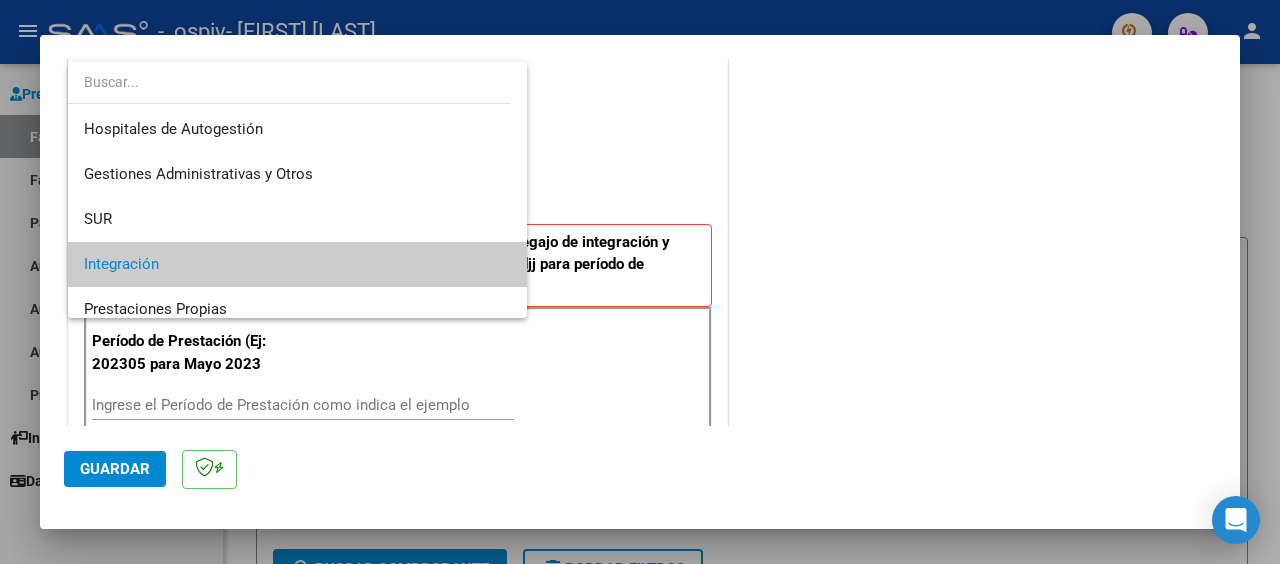 scroll, scrollTop: 74, scrollLeft: 0, axis: vertical 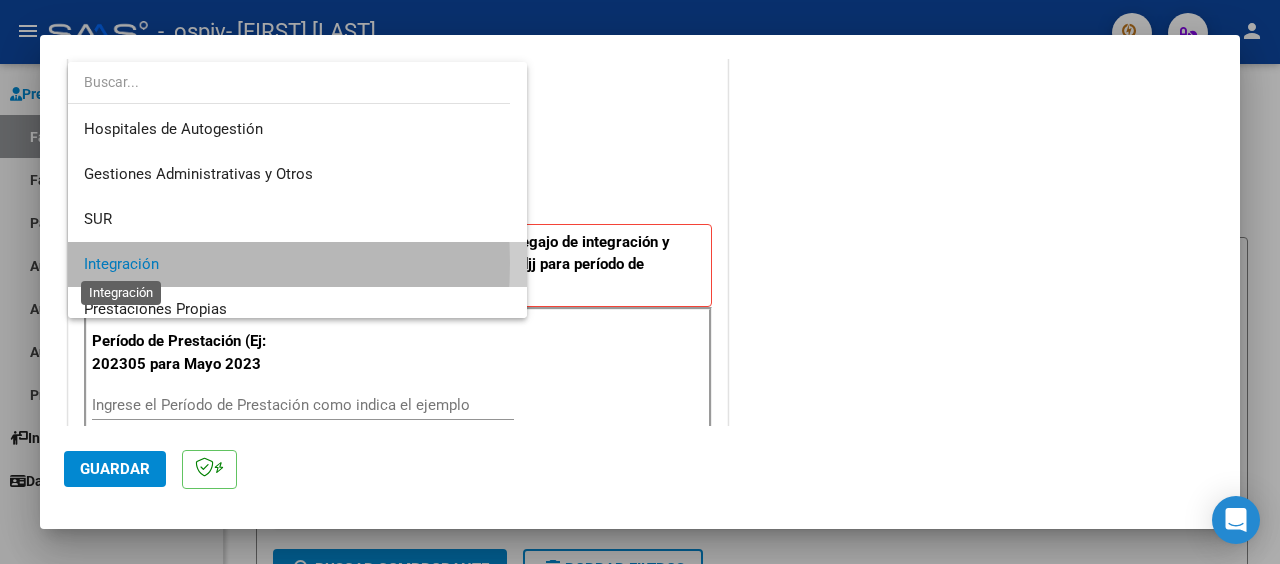 click on "Integración" at bounding box center (121, 264) 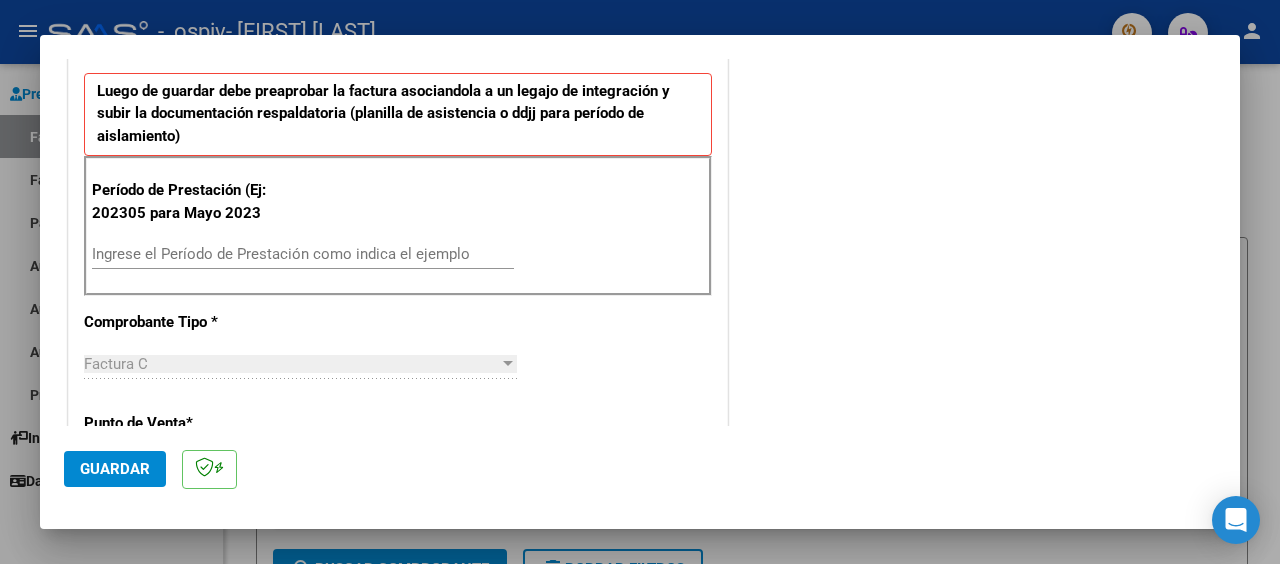 scroll, scrollTop: 565, scrollLeft: 0, axis: vertical 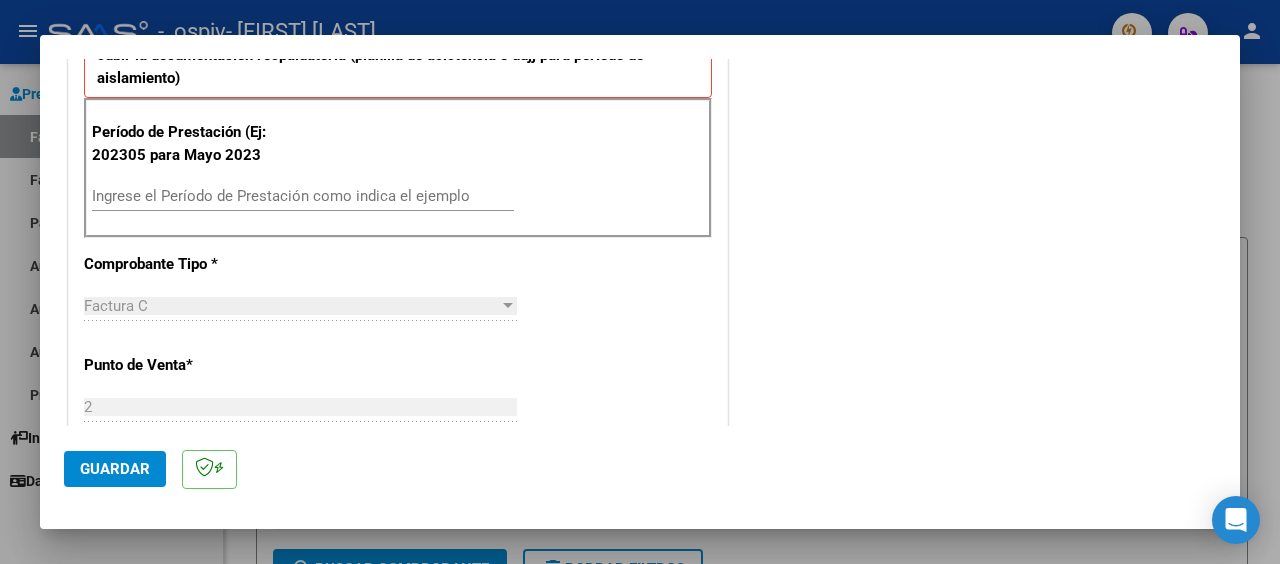 click on "Ingrese el Período de Prestación como indica el ejemplo" at bounding box center (303, 196) 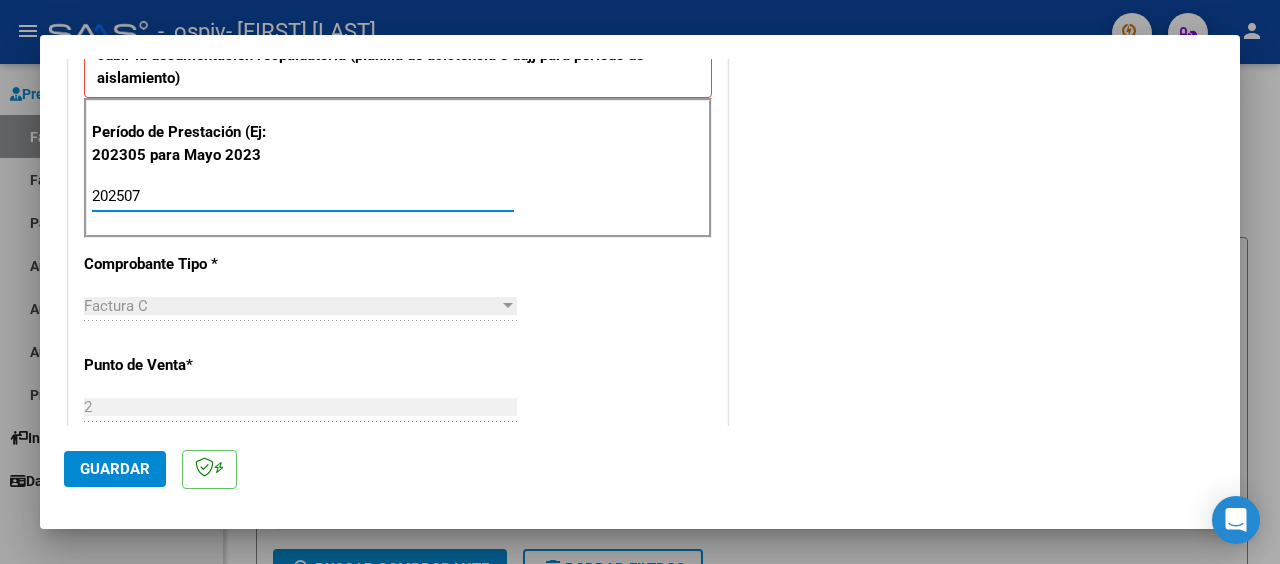type on "202507" 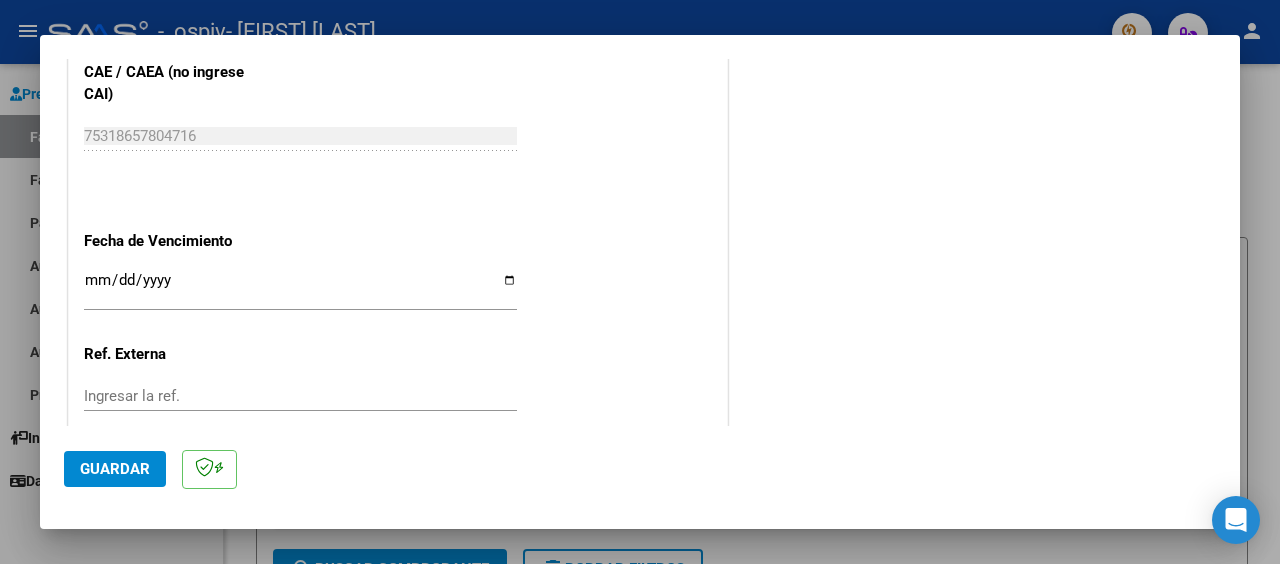 scroll, scrollTop: 1376, scrollLeft: 0, axis: vertical 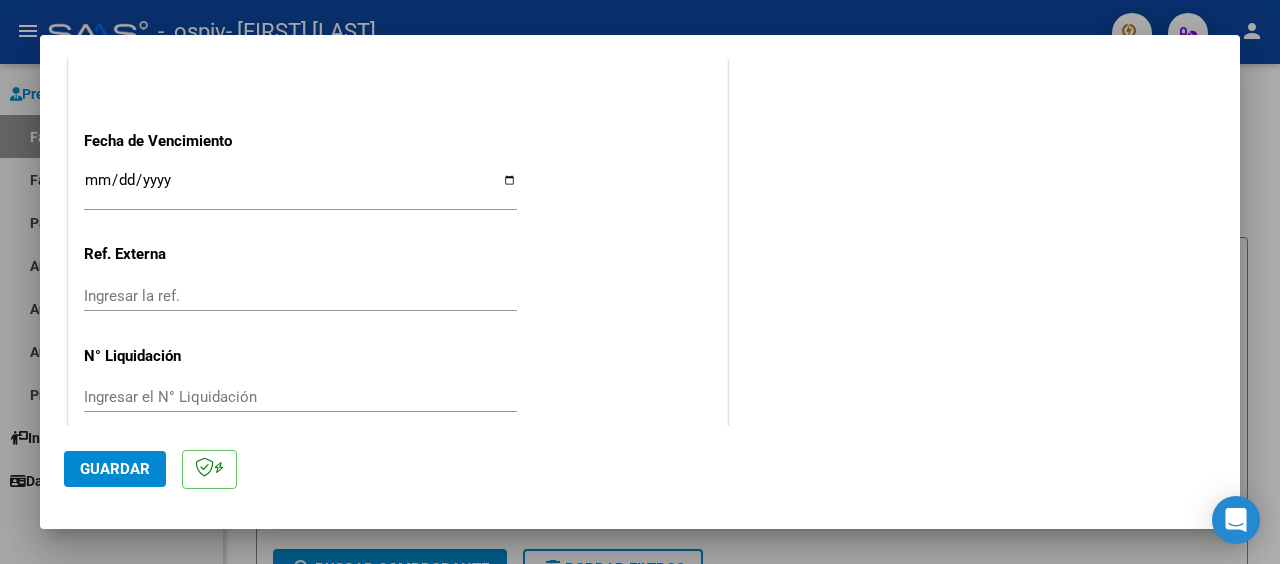 click on "Guardar" 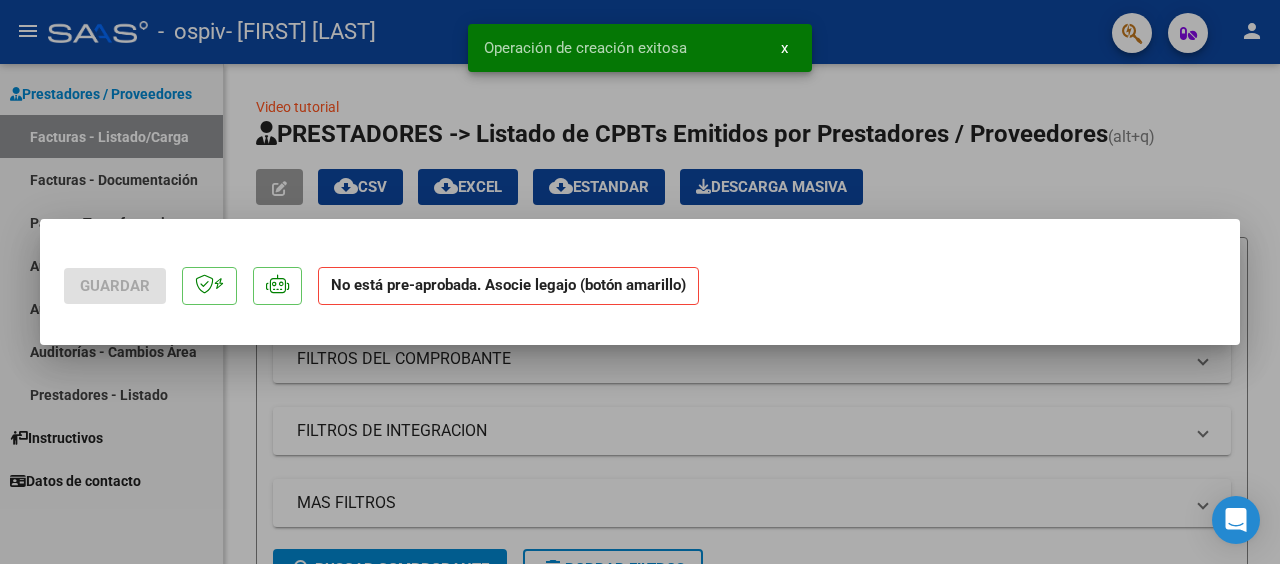 scroll, scrollTop: 0, scrollLeft: 0, axis: both 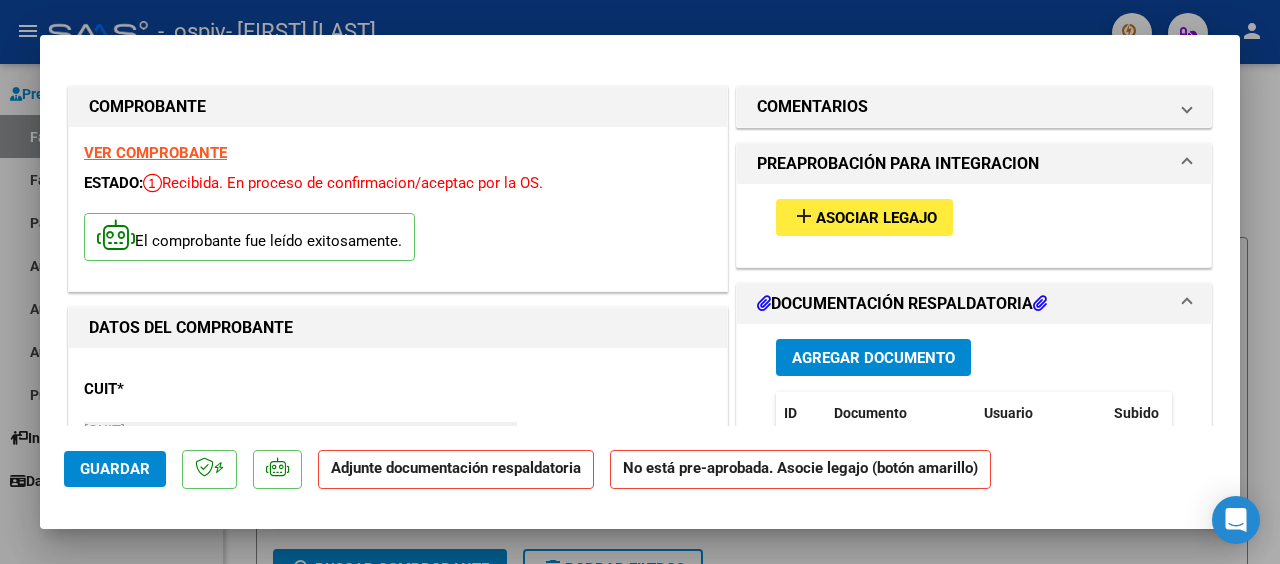 click on "add" at bounding box center (804, 216) 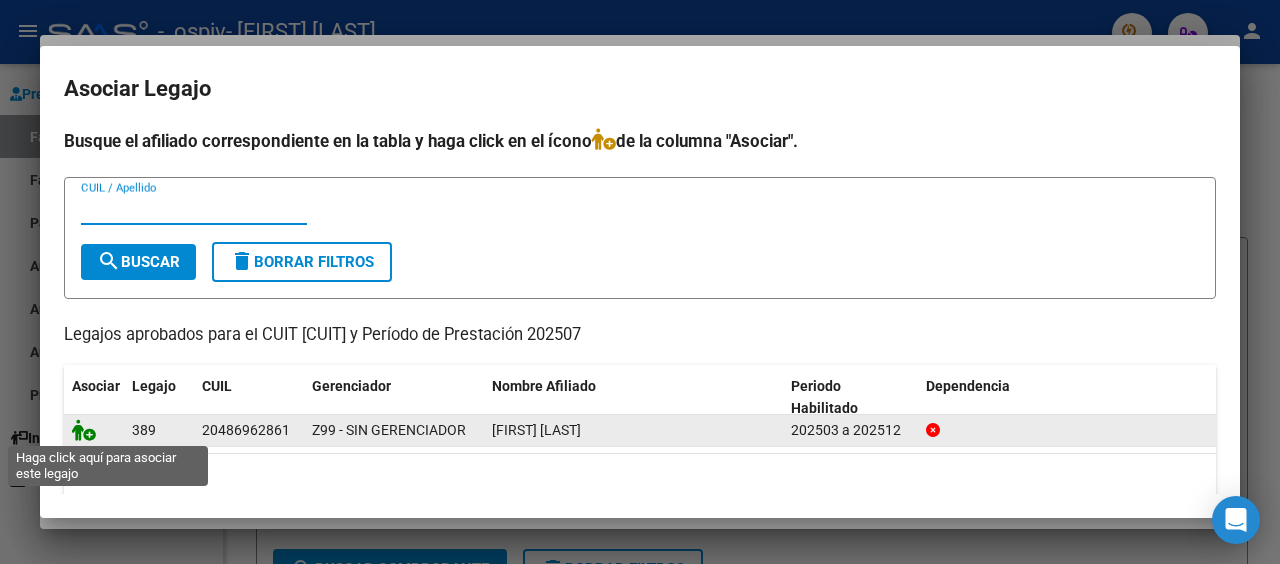 click 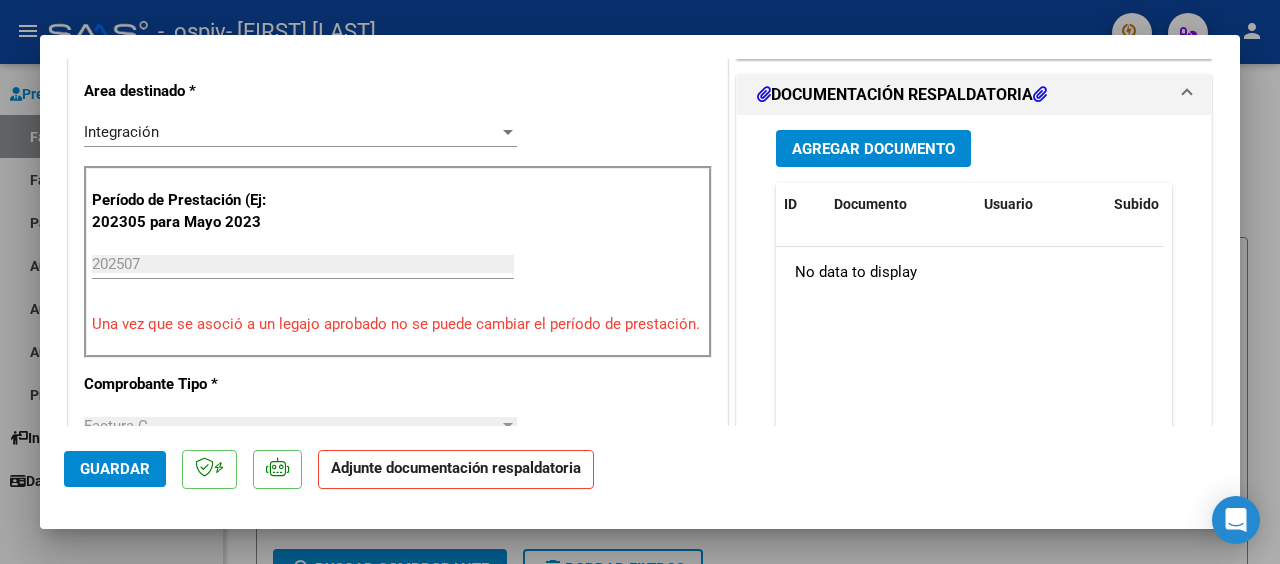 scroll, scrollTop: 512, scrollLeft: 0, axis: vertical 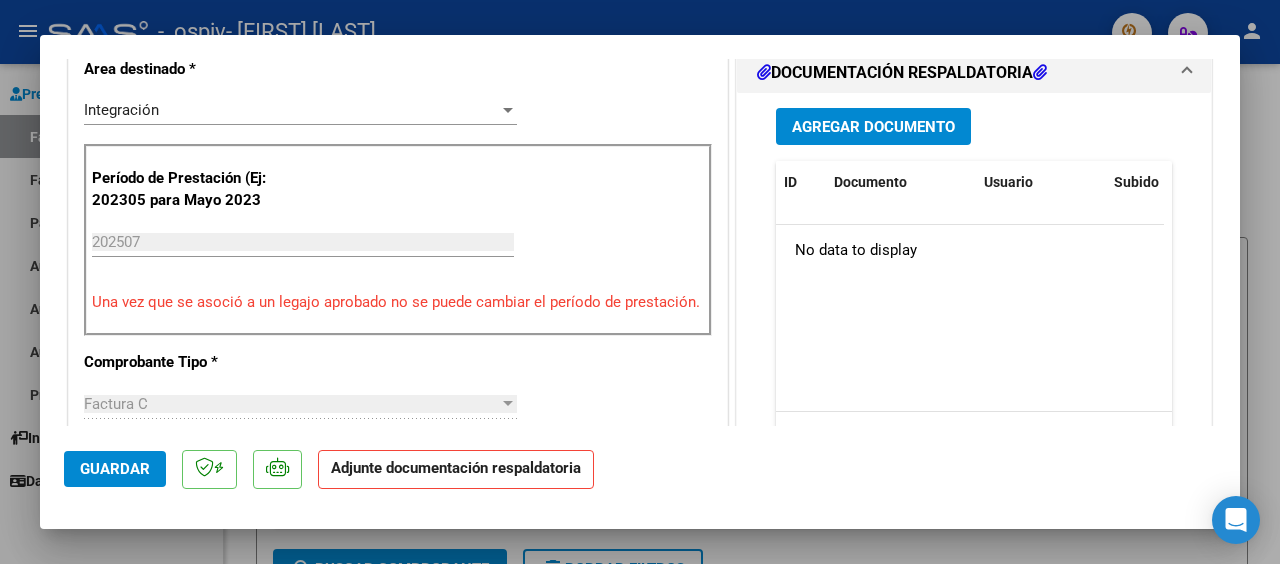 click on "Agregar Documento" at bounding box center (873, 127) 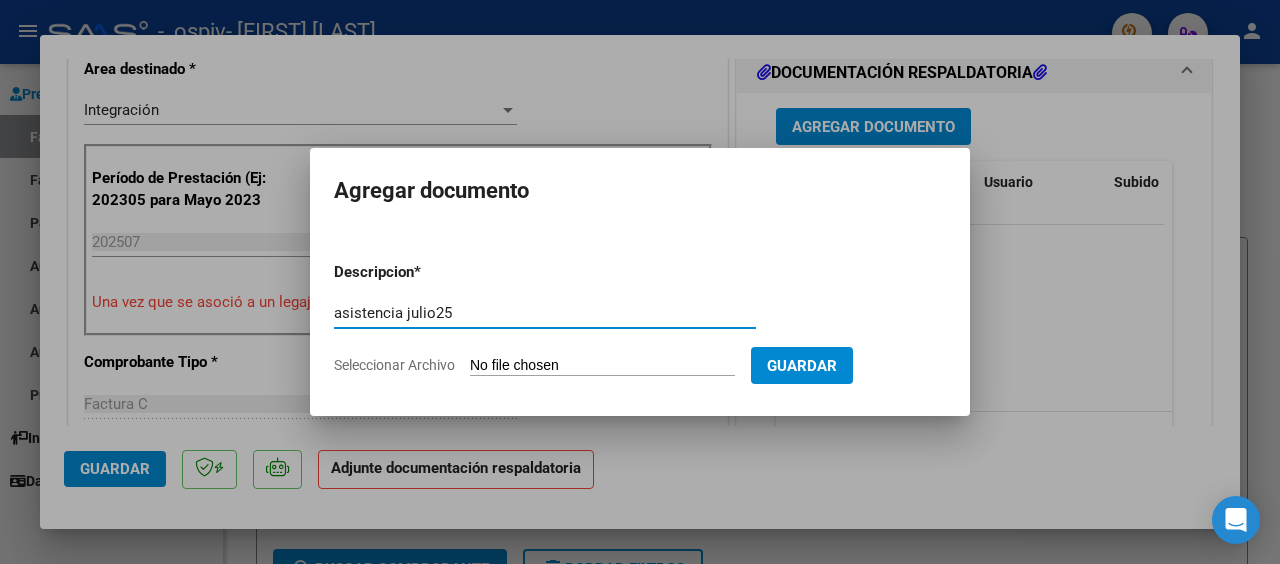 type on "asistencia julio25" 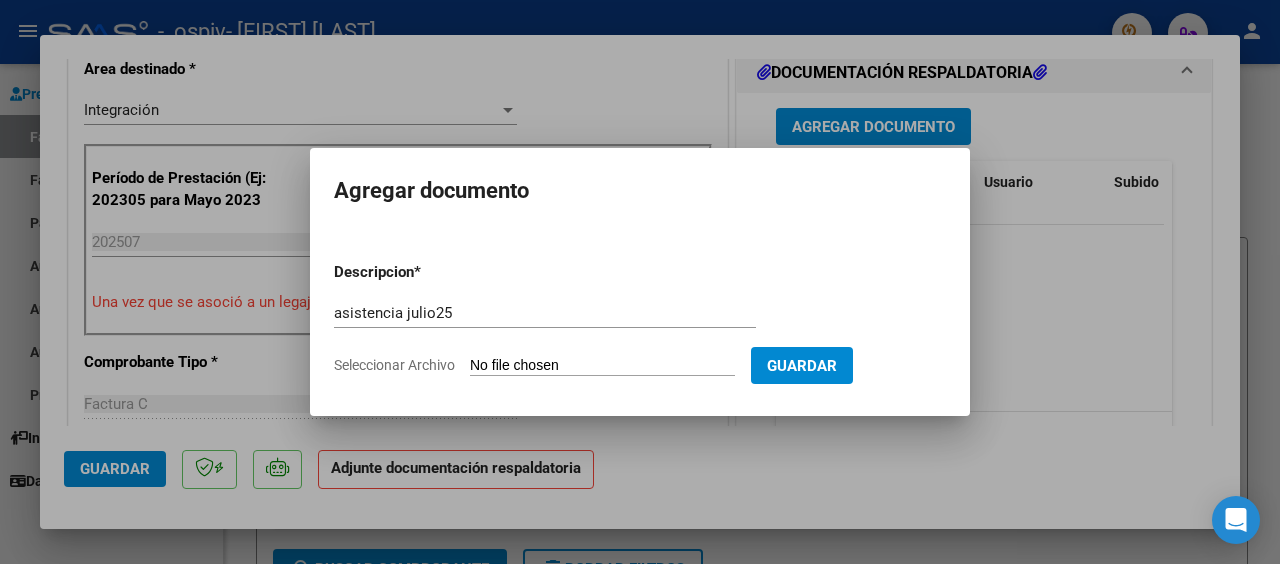 type on "C:\fakepath\AS [FIRST] [LAST] JULIO25.pdf" 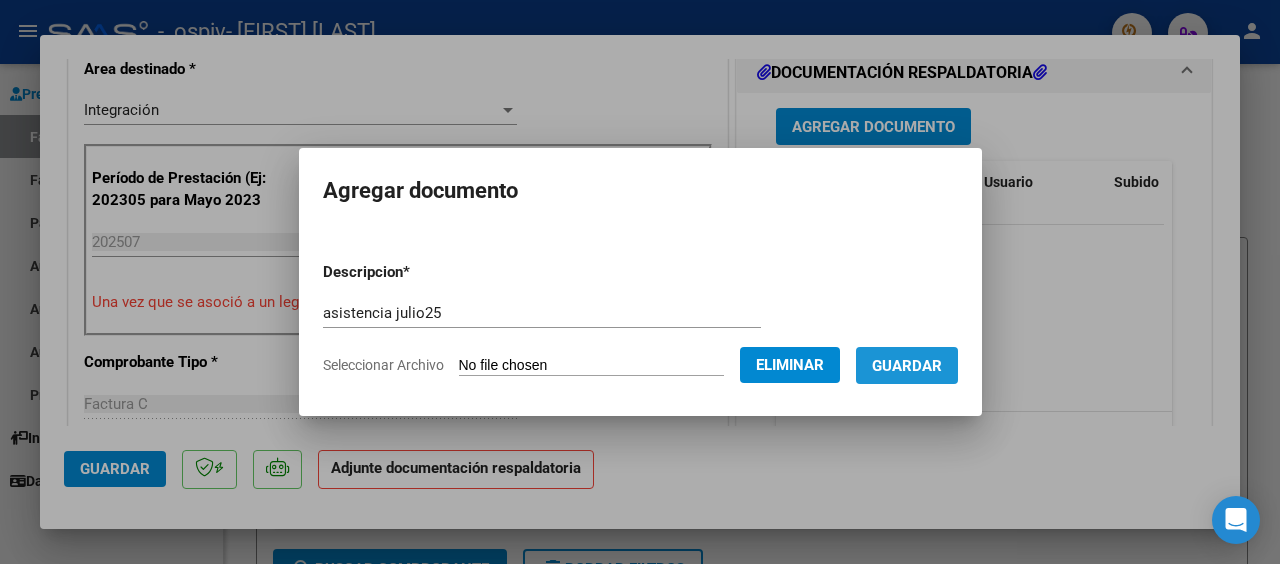 click on "Guardar" at bounding box center [907, 366] 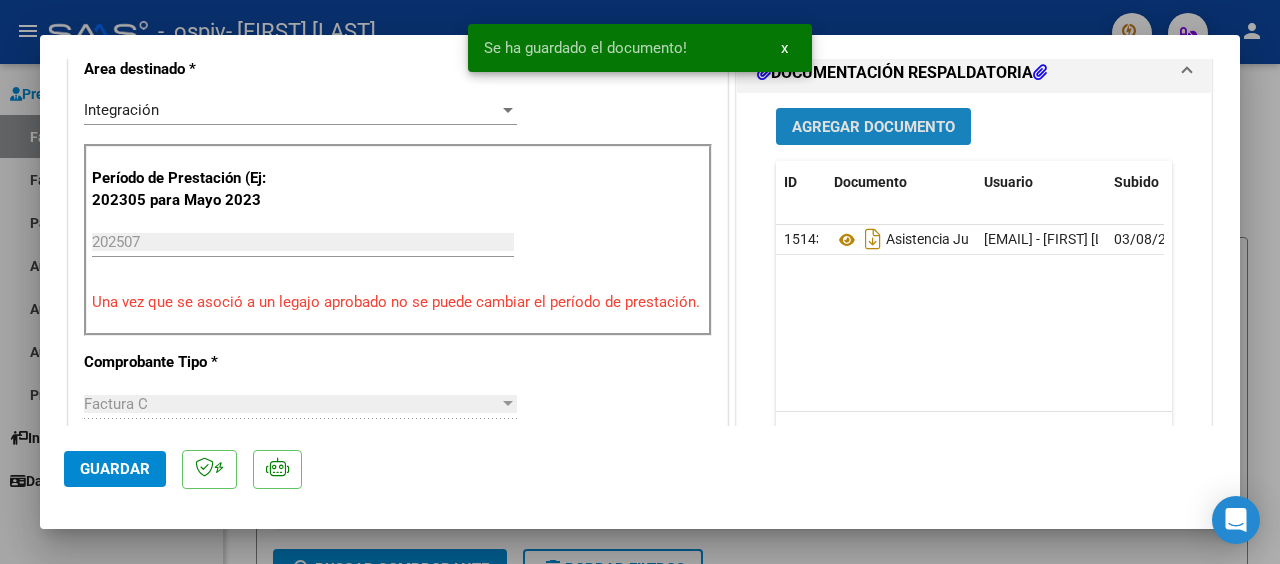 click on "Agregar Documento" at bounding box center (873, 127) 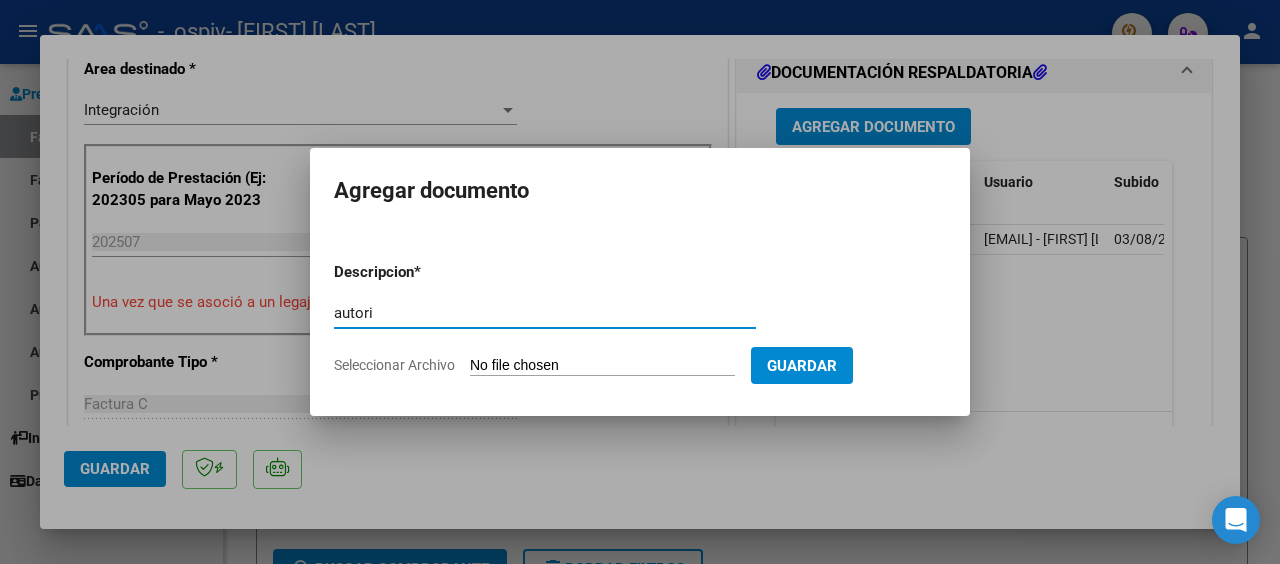 type on "autorizado 2025" 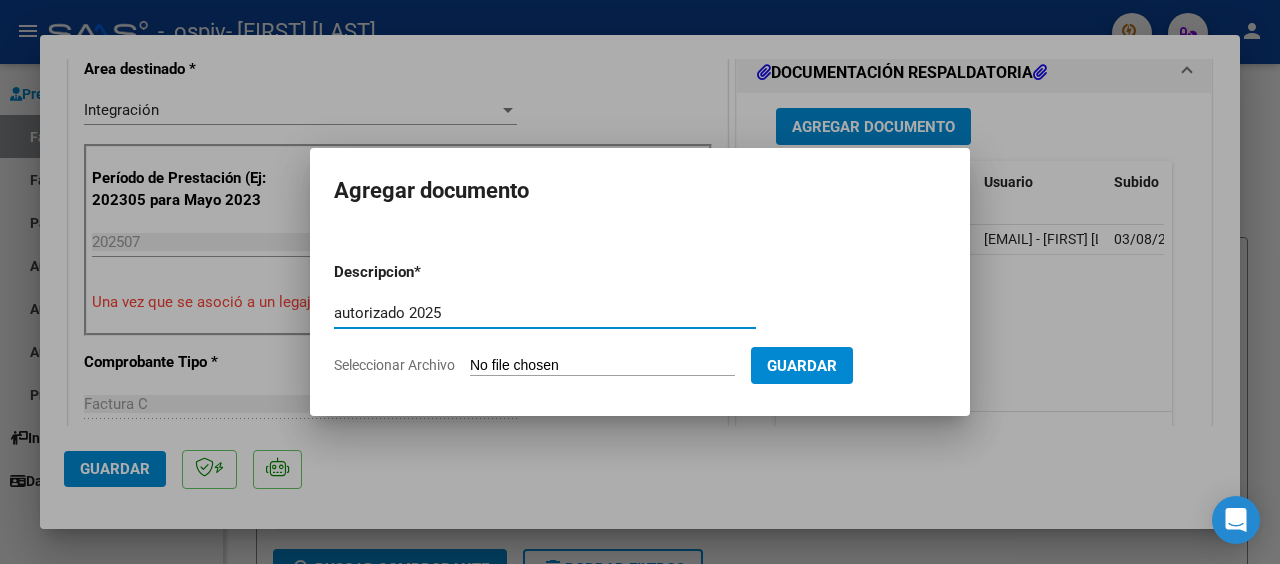 click on "Seleccionar Archivo" 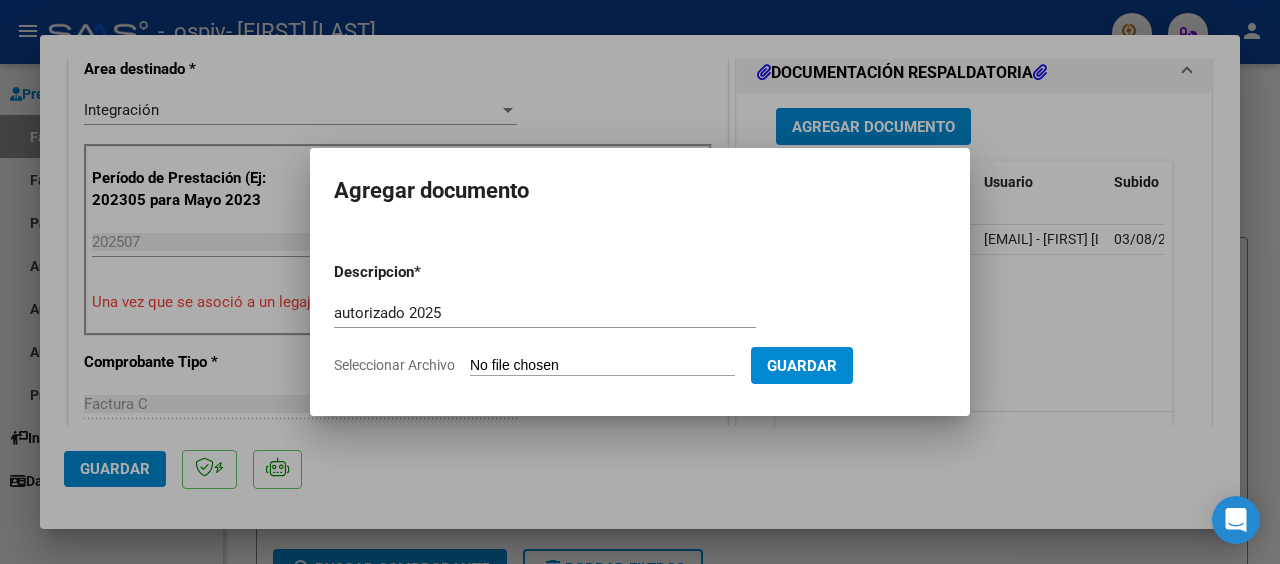 type on "C:\fakepath\z autorizado [FIRST] [LAST] psi 2025.pdf" 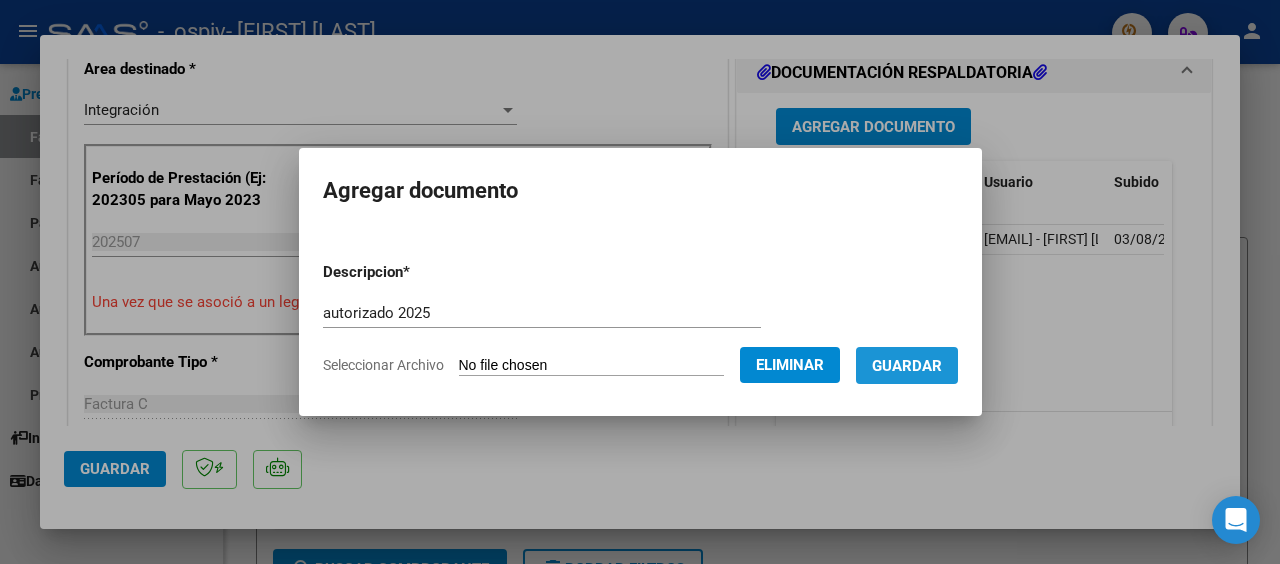 click on "Guardar" at bounding box center (907, 366) 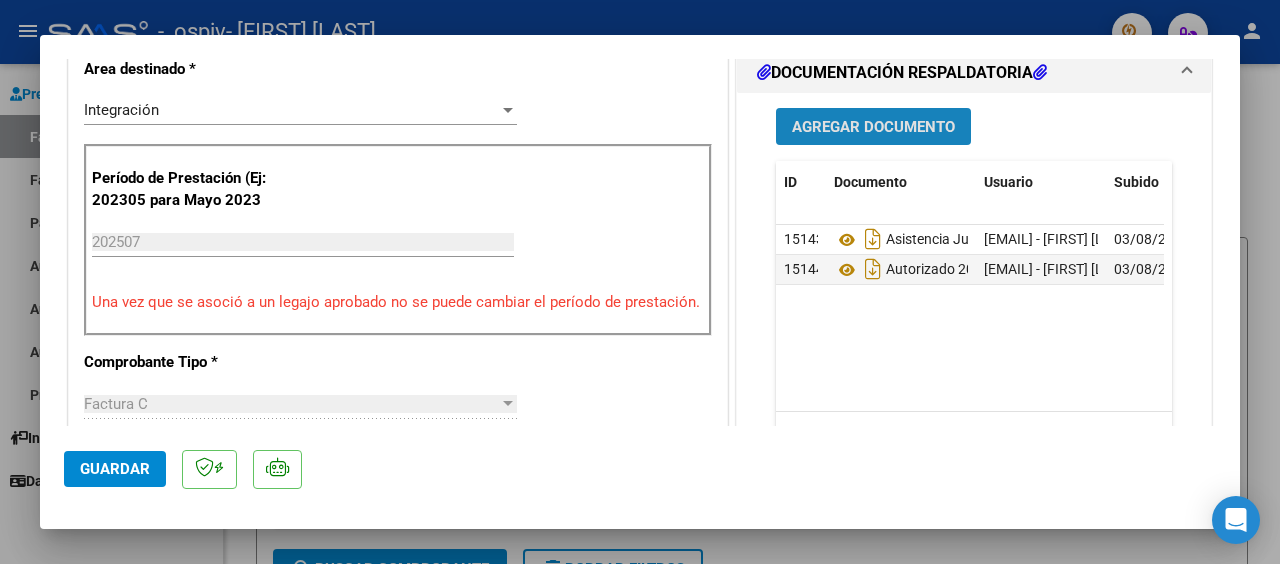 click on "Agregar Documento" at bounding box center (873, 127) 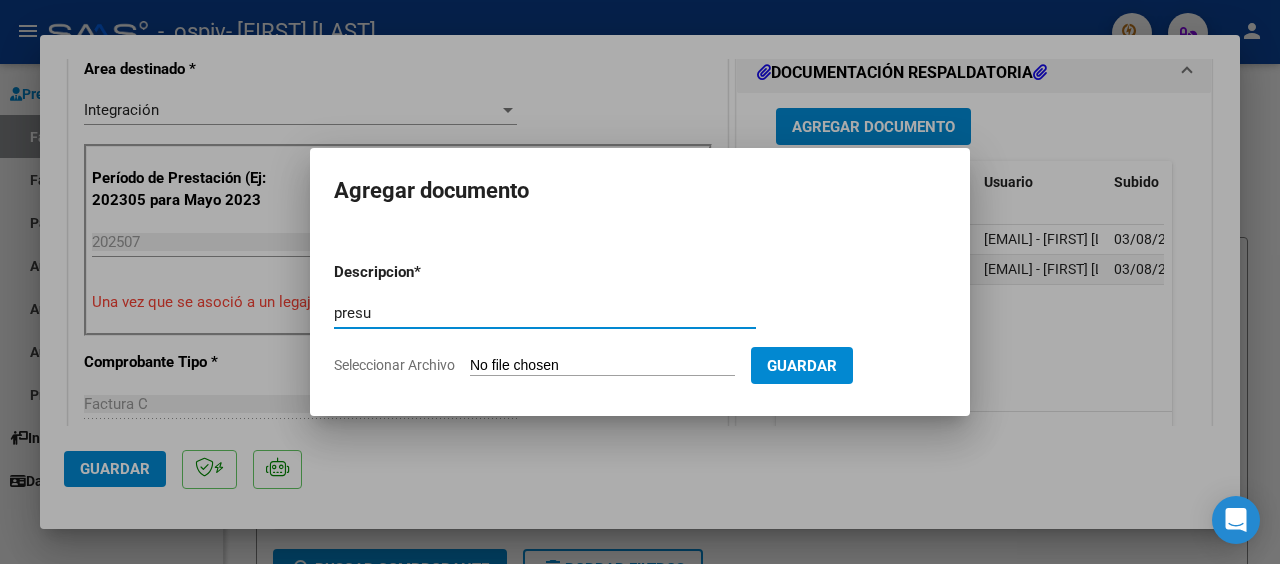 type on "presupuesto 2025" 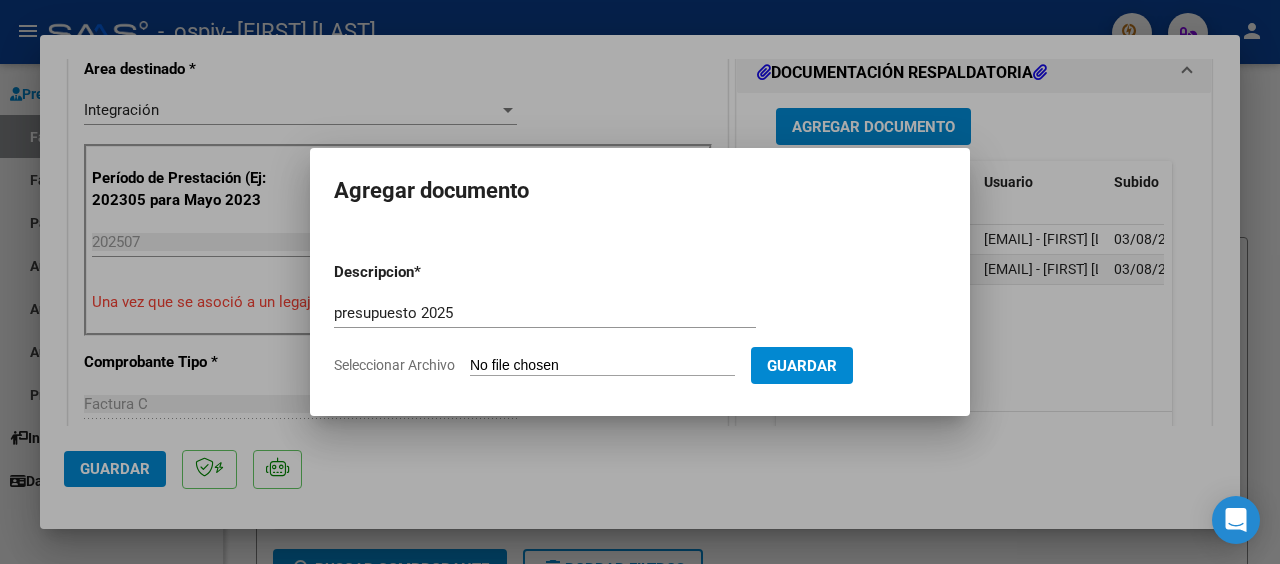 click on "Seleccionar Archivo" 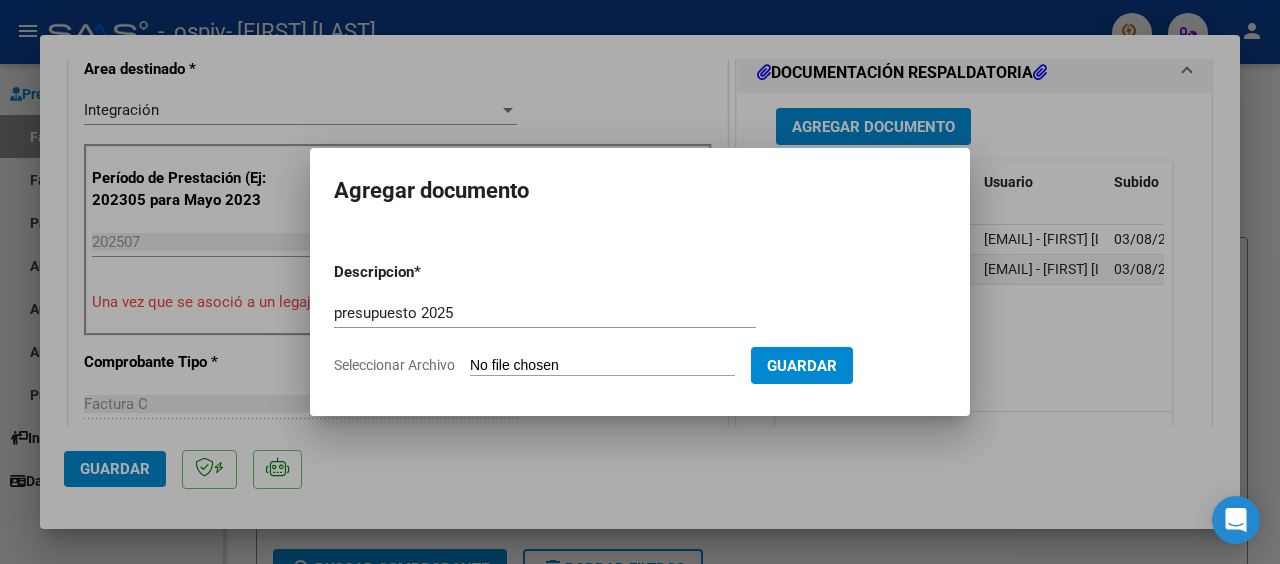 type on "C:\fakepath\presupuesto prestacional [FIRST] [LAST].pdf" 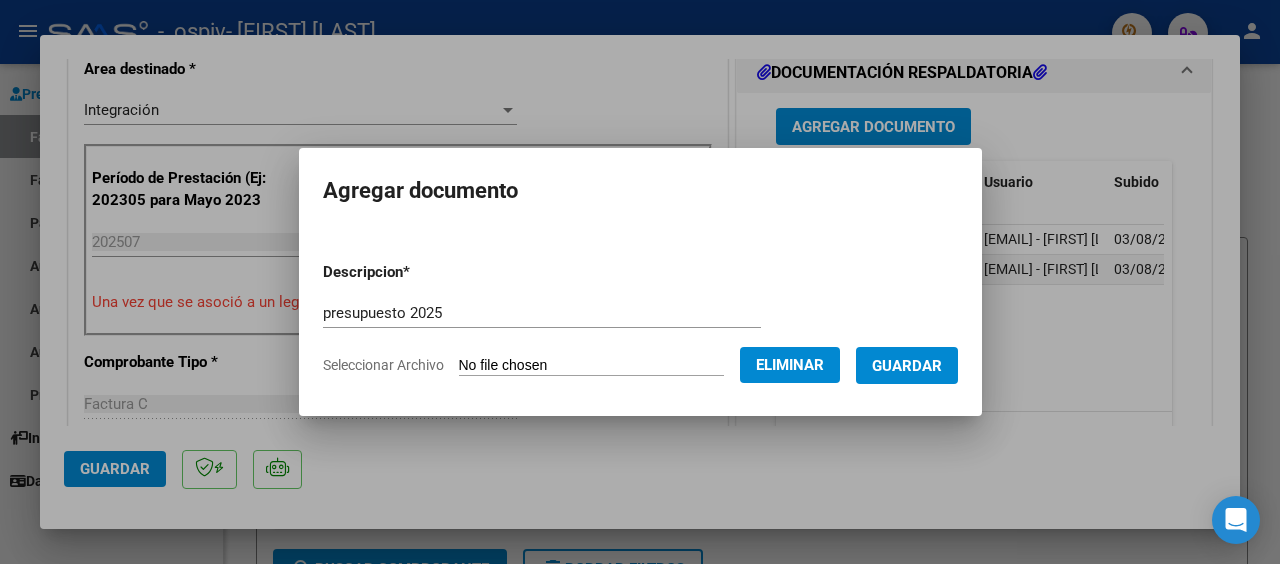 click on "Guardar" at bounding box center (907, 366) 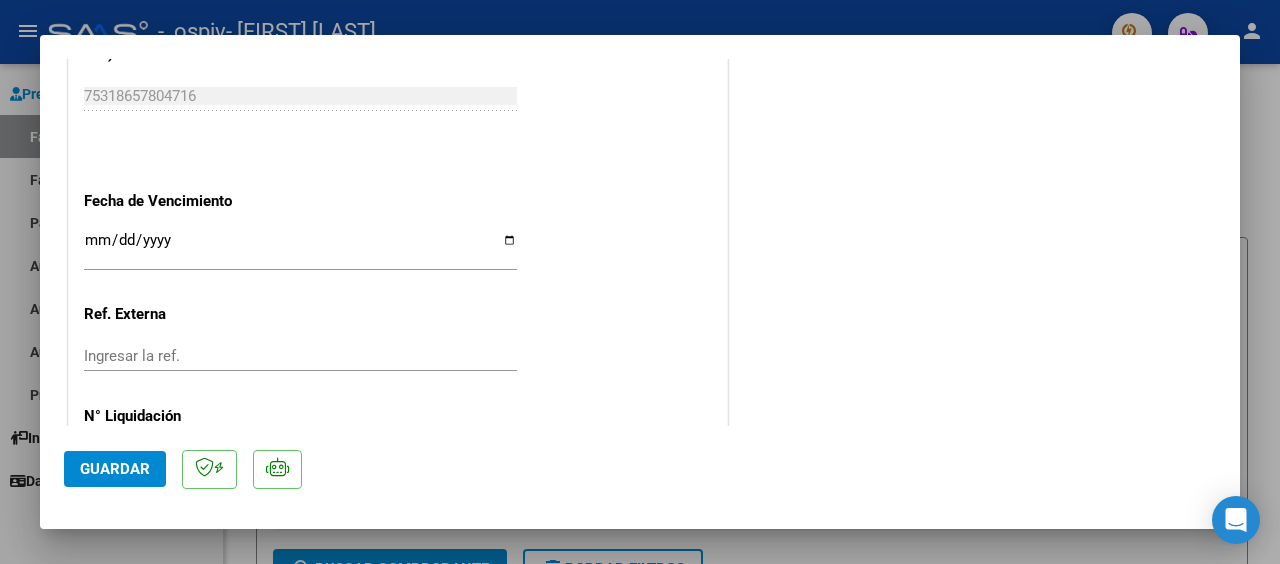 scroll, scrollTop: 1443, scrollLeft: 0, axis: vertical 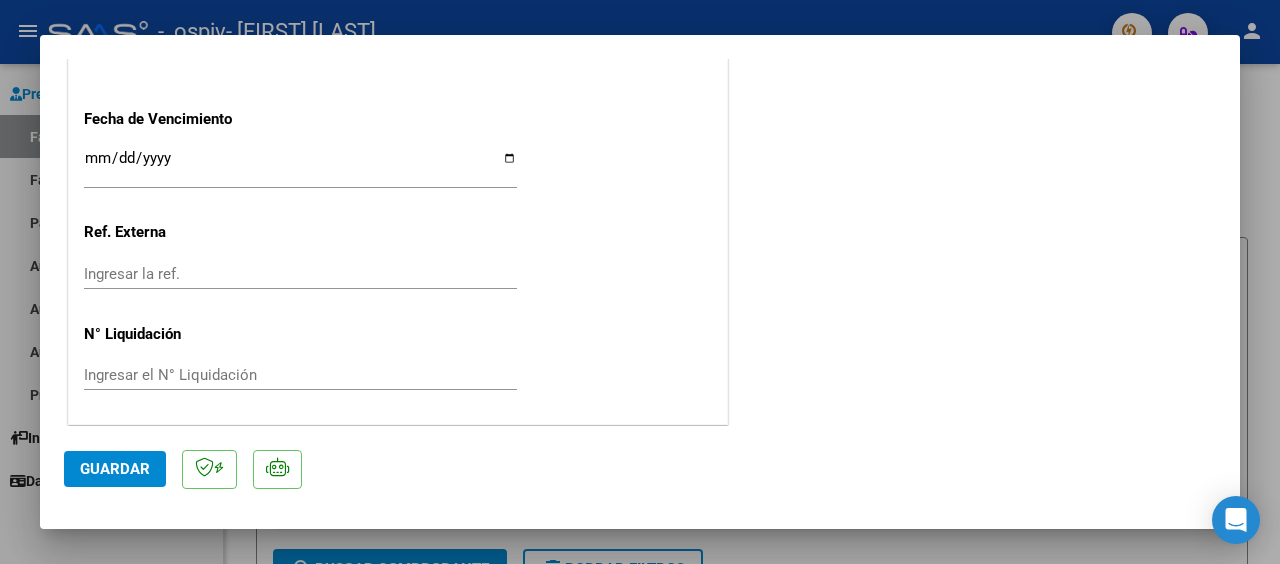 click on "Guardar" 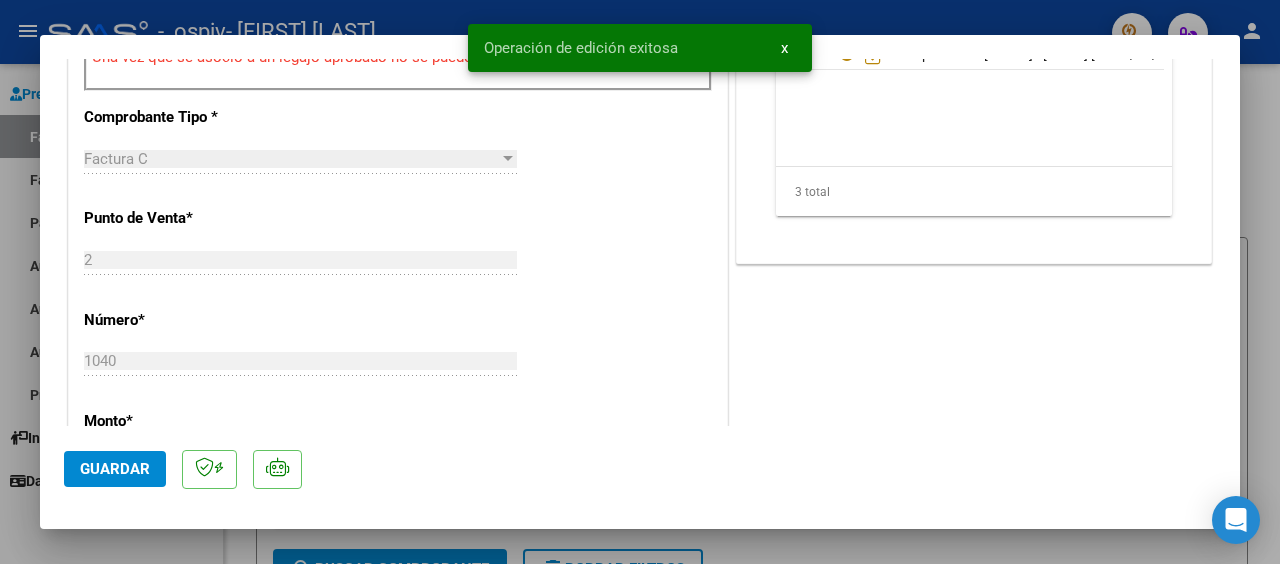 scroll, scrollTop: 0, scrollLeft: 0, axis: both 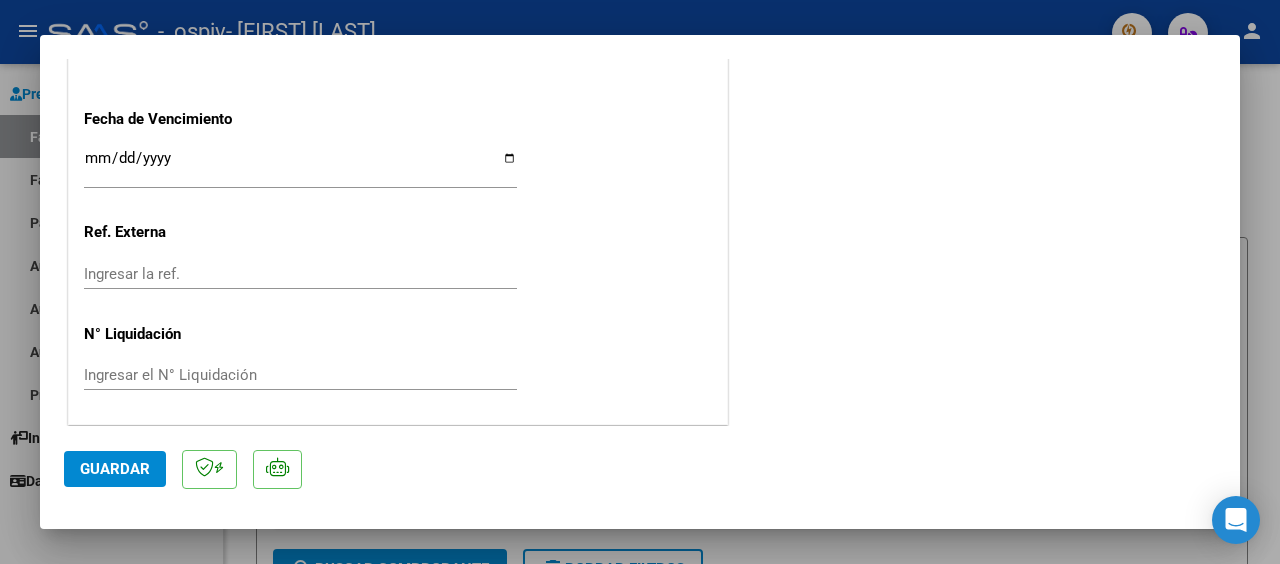 click at bounding box center [640, 282] 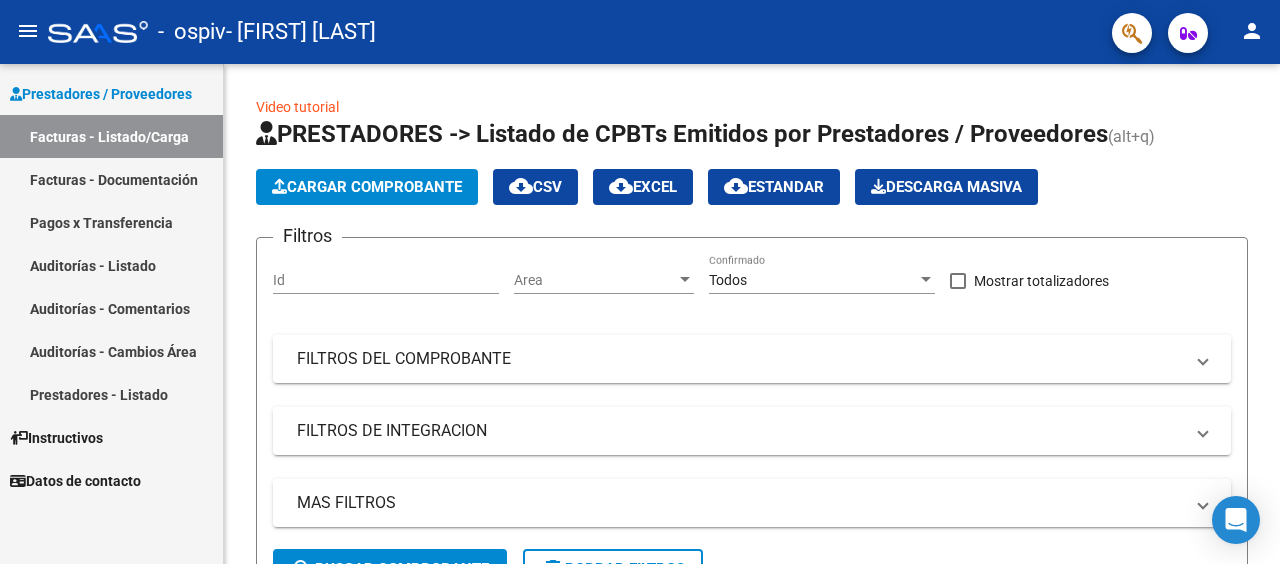 click on "Facturas - Documentación" at bounding box center (111, 179) 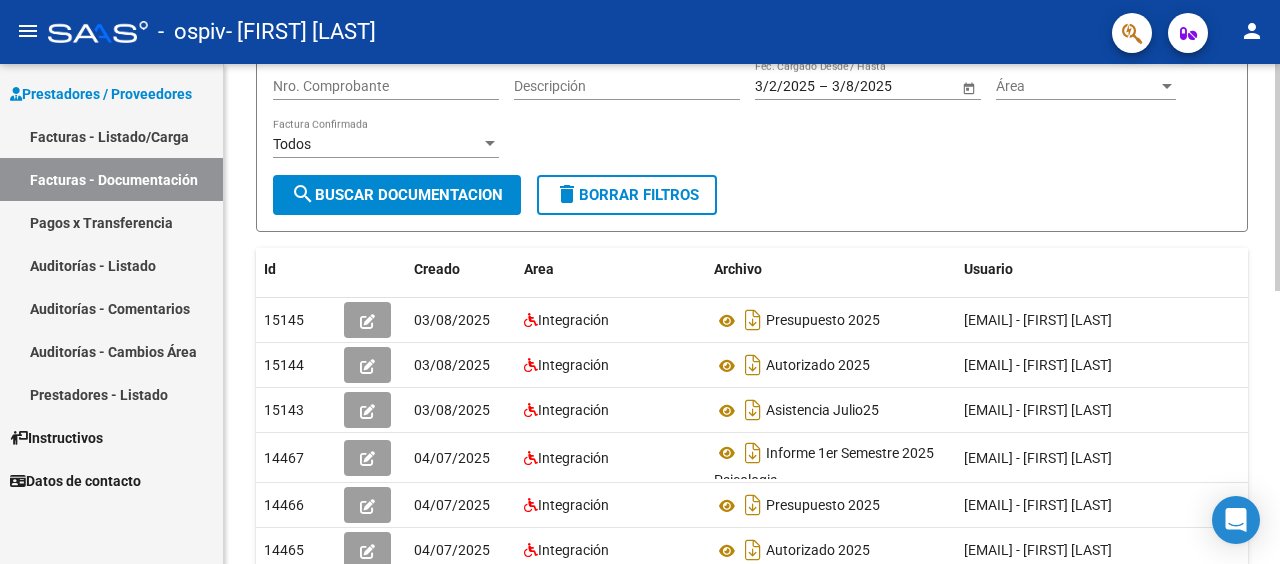 scroll, scrollTop: 242, scrollLeft: 0, axis: vertical 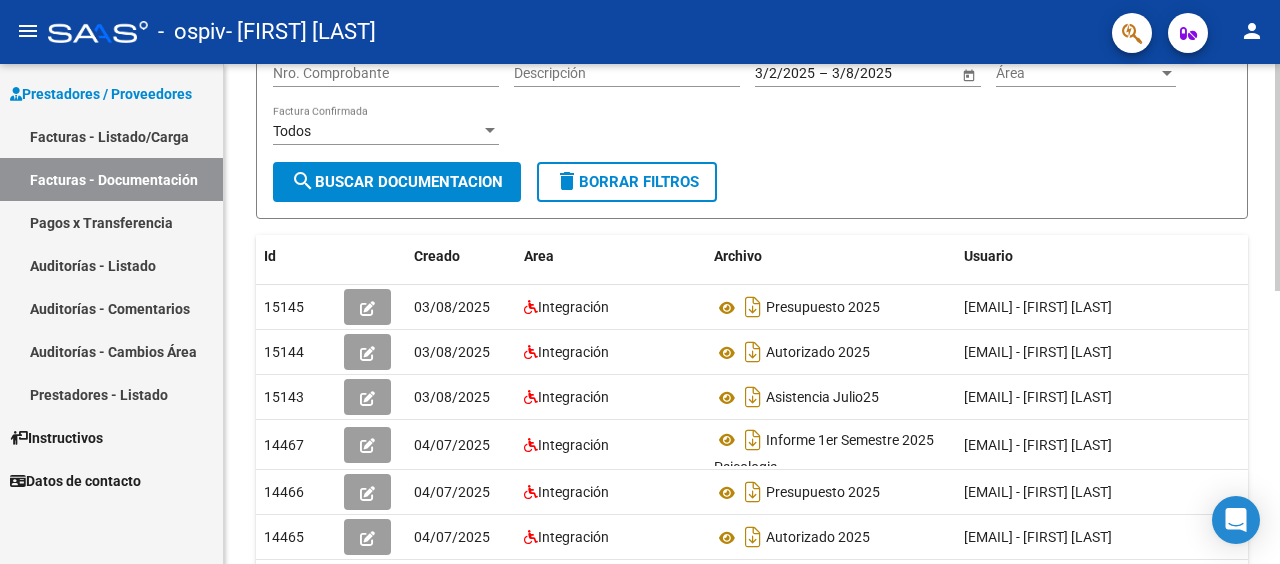 click 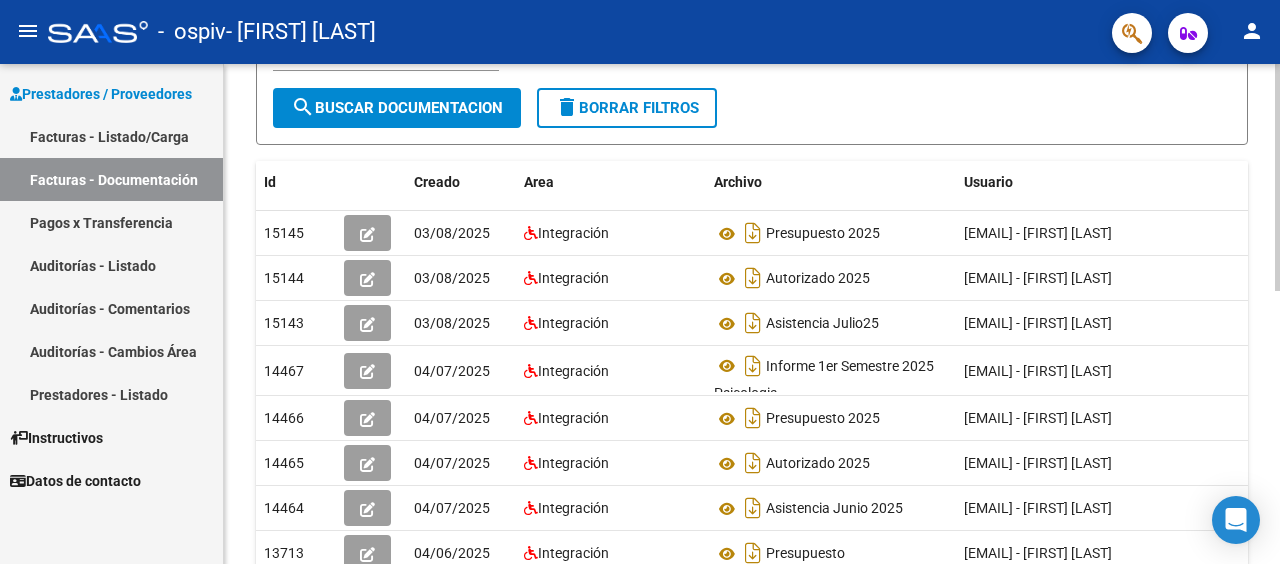 scroll, scrollTop: 319, scrollLeft: 0, axis: vertical 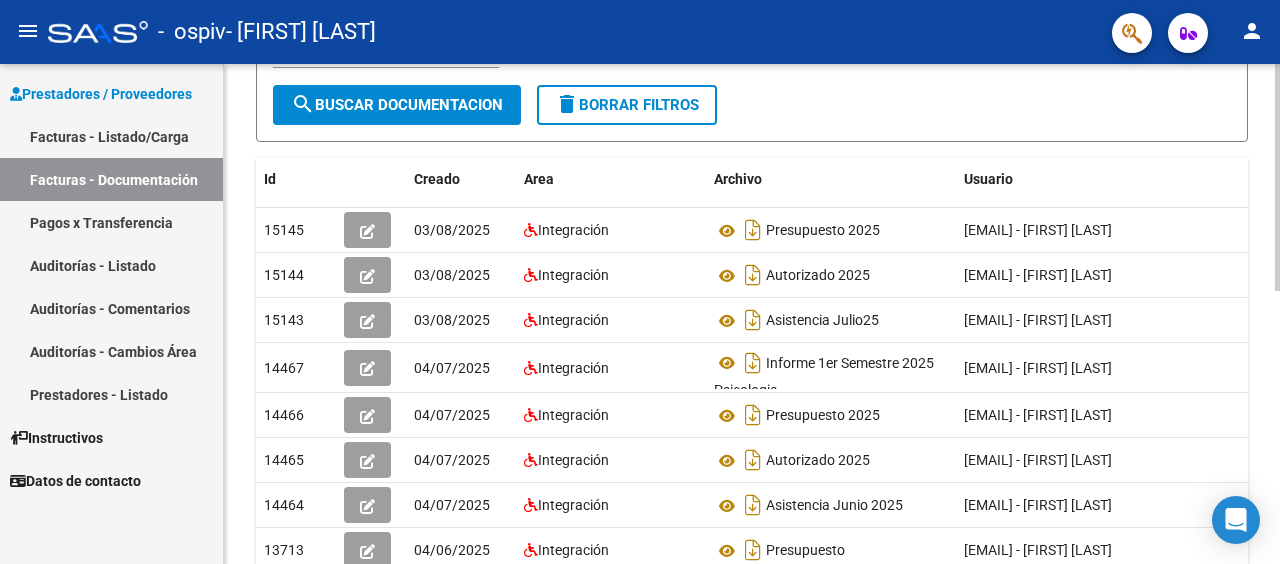 click 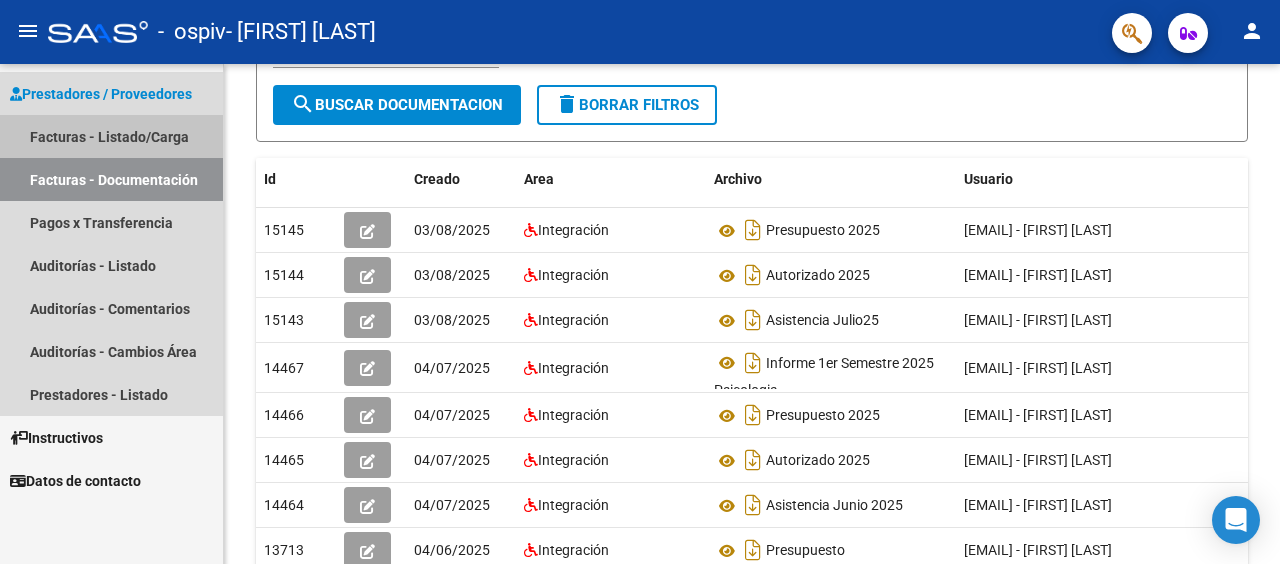 click on "Facturas - Listado/Carga" at bounding box center [111, 136] 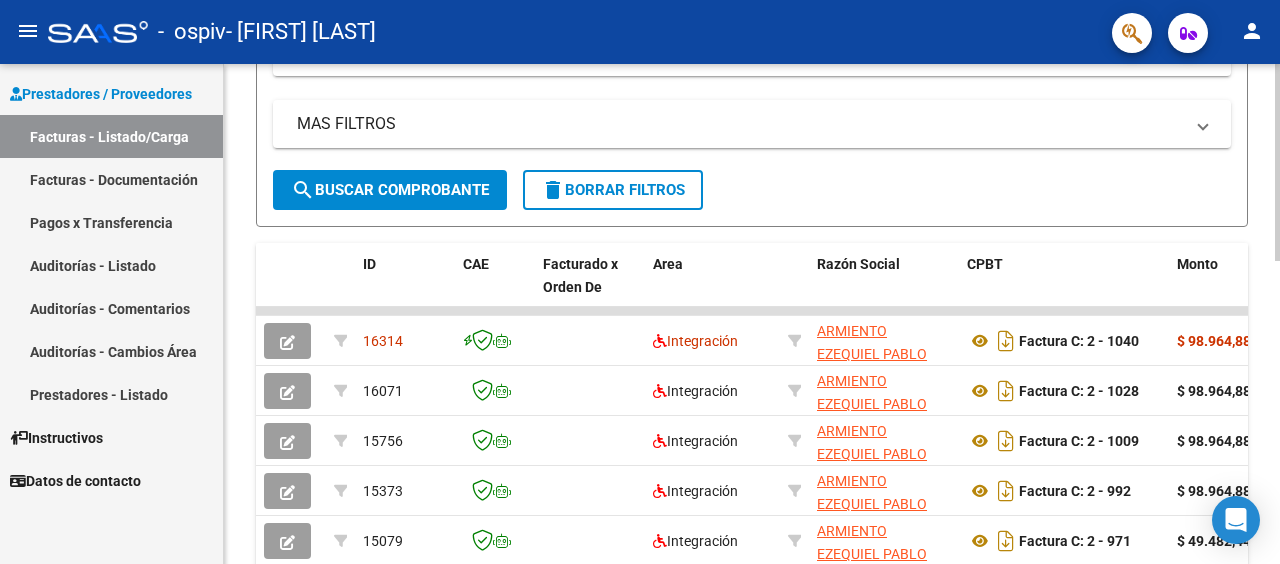 scroll, scrollTop: 410, scrollLeft: 0, axis: vertical 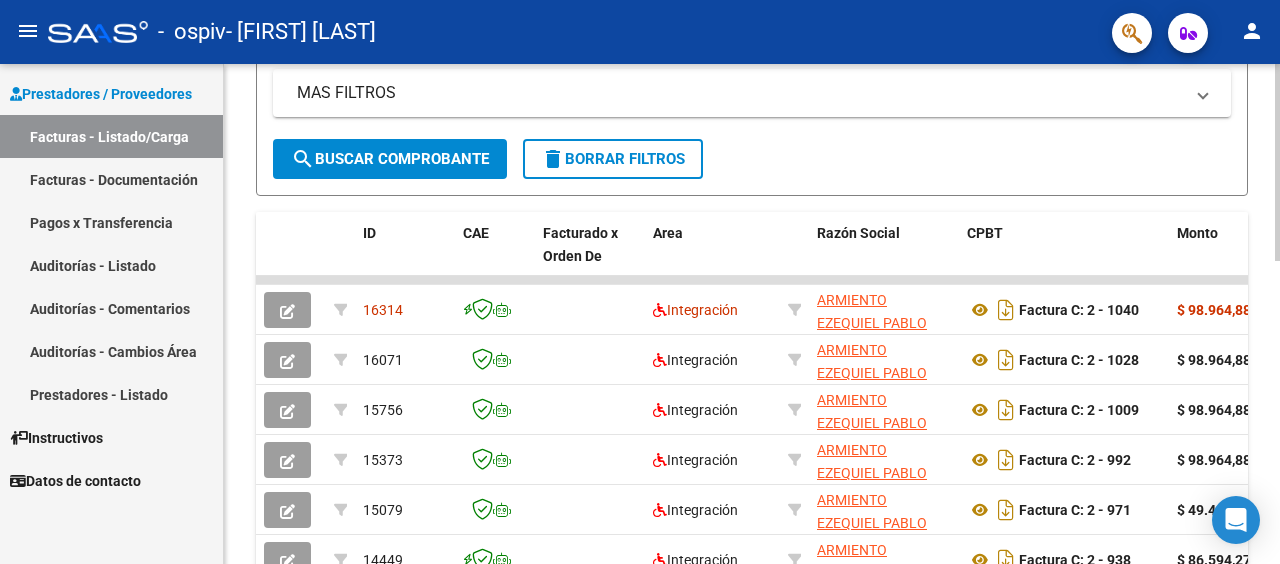 click on "Video tutorial   PRESTADORES -> Listado de CPBTs Emitidos por Prestadores / Proveedores (alt+q)   Cargar Comprobante
cloud_download  CSV  cloud_download  EXCEL  cloud_download  Estandar   Descarga Masiva
Filtros Id Area Area Todos Confirmado   Mostrar totalizadores   FILTROS DEL COMPROBANTE  Comprobante Tipo Comprobante Tipo Start date – End date Fec. Comprobante Desde / Hasta Días Emisión Desde(cant. días) Días Emisión Hasta(cant. días) CUIT / Razón Social Pto. Venta Nro. Comprobante Código SSS CAE Válido CAE Válido Todos Cargado Módulo Hosp. Todos Tiene facturacion Apócrifa Hospital Refes  FILTROS DE INTEGRACION  Período De Prestación Campos del Archivo de Rendición Devuelto x SSS (dr_envio) Todos Rendido x SSS (dr_envio) Tipo de Registro Tipo de Registro Período Presentación Período Presentación Campos del Legajo Asociado (preaprobación) Afiliado Legajo (cuil/nombre) Todos Solo facturas preaprobadas  MAS FILTROS  Todos Con Doc. Respaldatoria Todos Con Trazabilidad Todos – – 2" 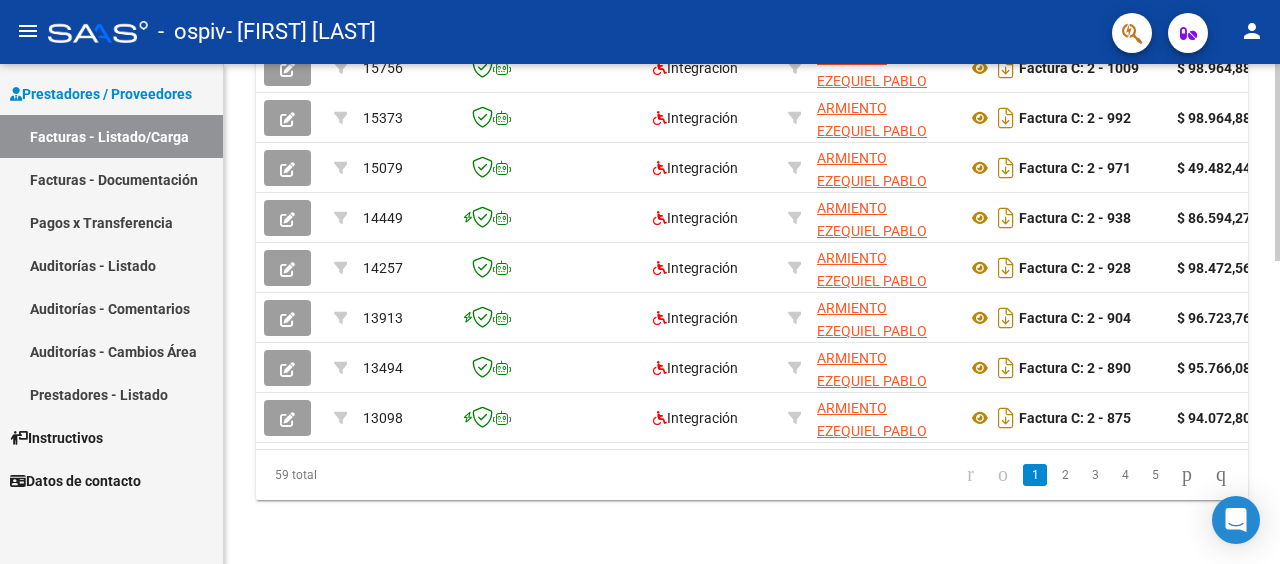 scroll, scrollTop: 769, scrollLeft: 0, axis: vertical 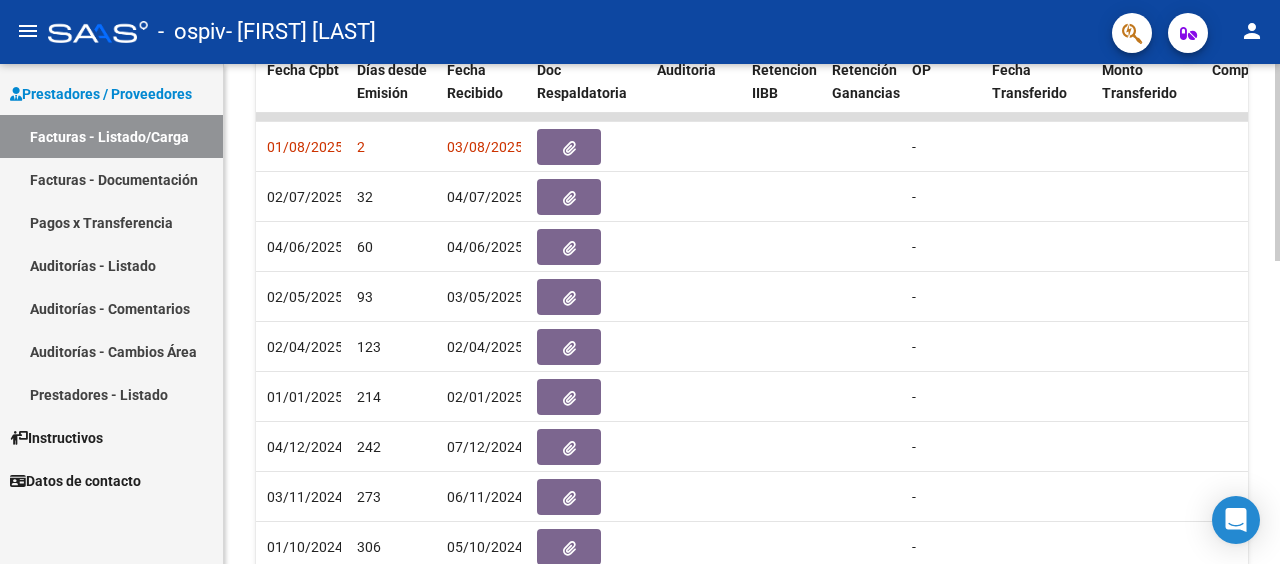 click 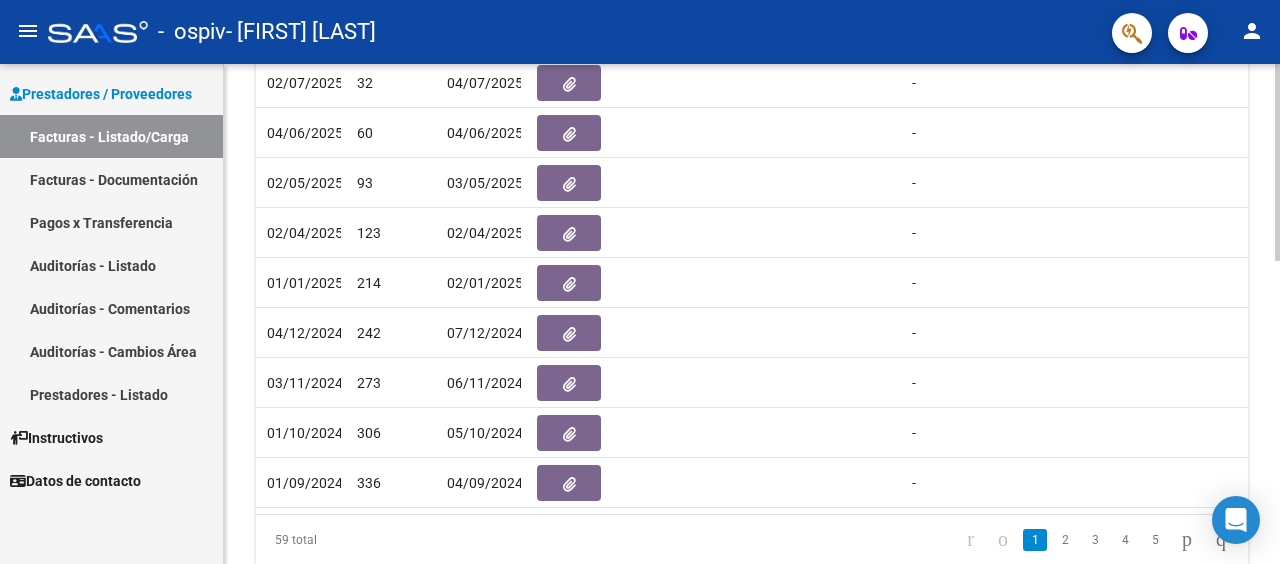 scroll, scrollTop: 677, scrollLeft: 0, axis: vertical 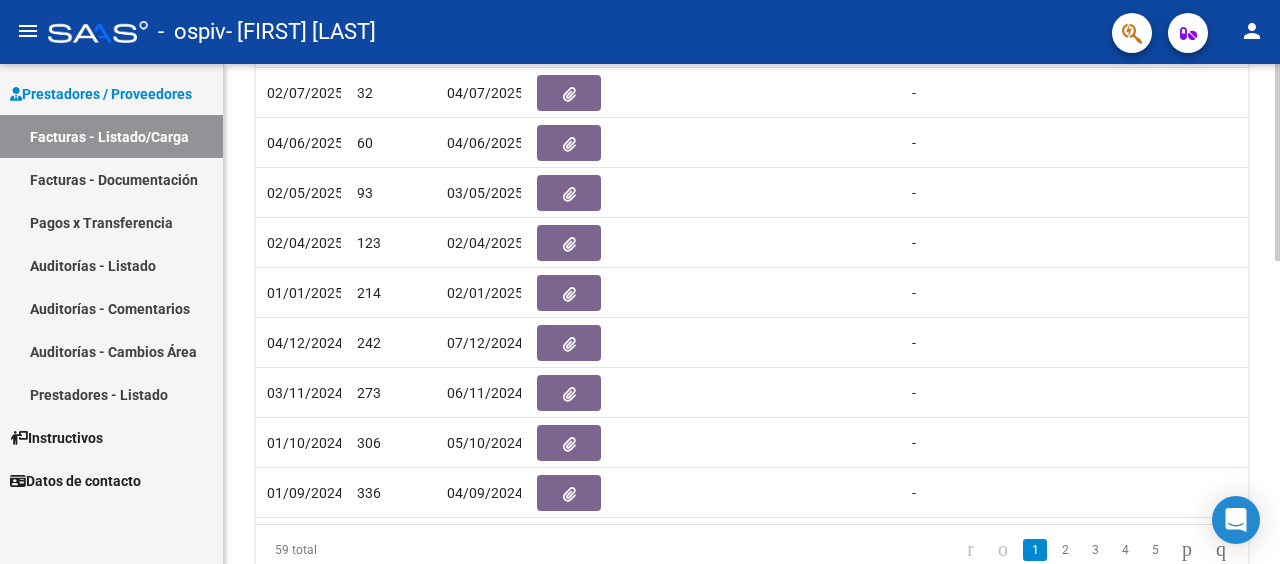 click 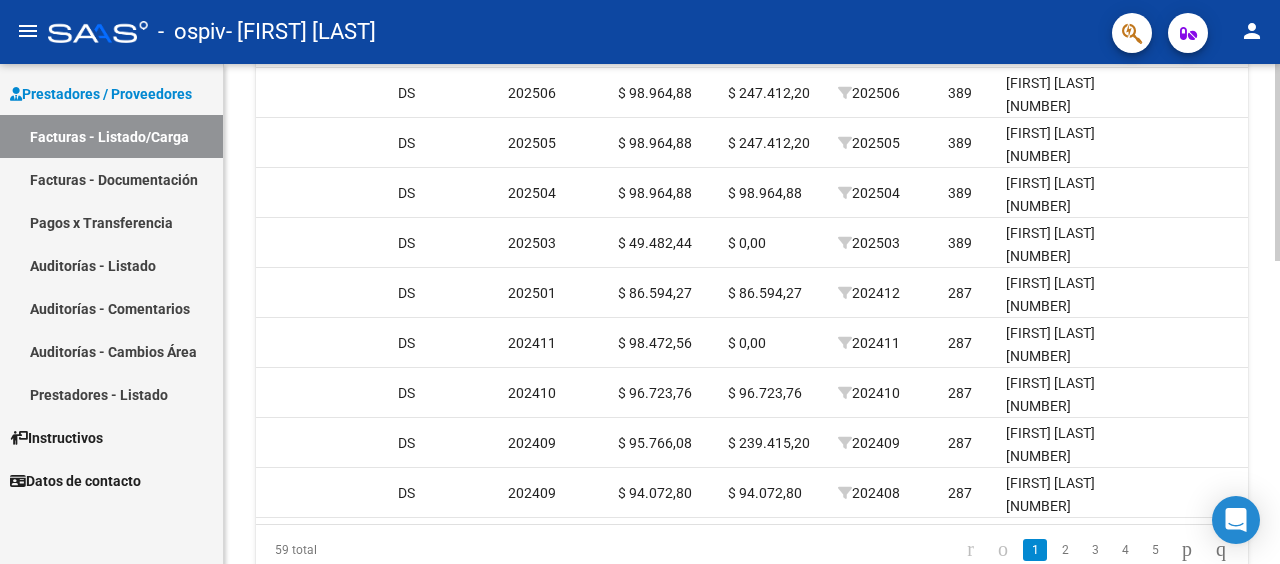 scroll, scrollTop: 0, scrollLeft: 2106, axis: horizontal 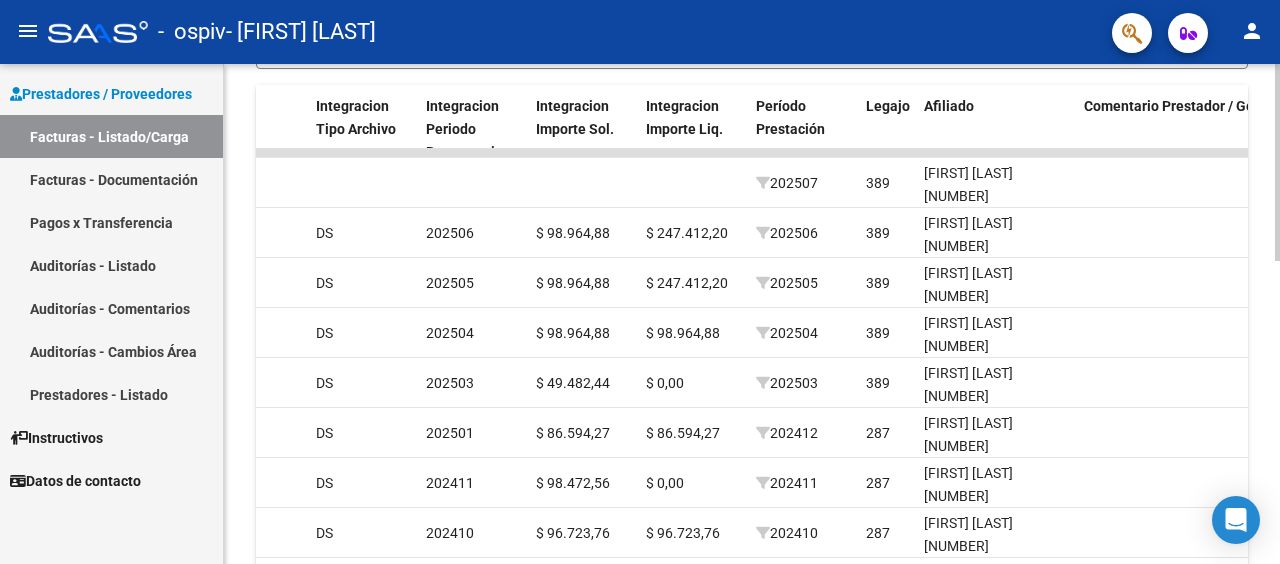 click 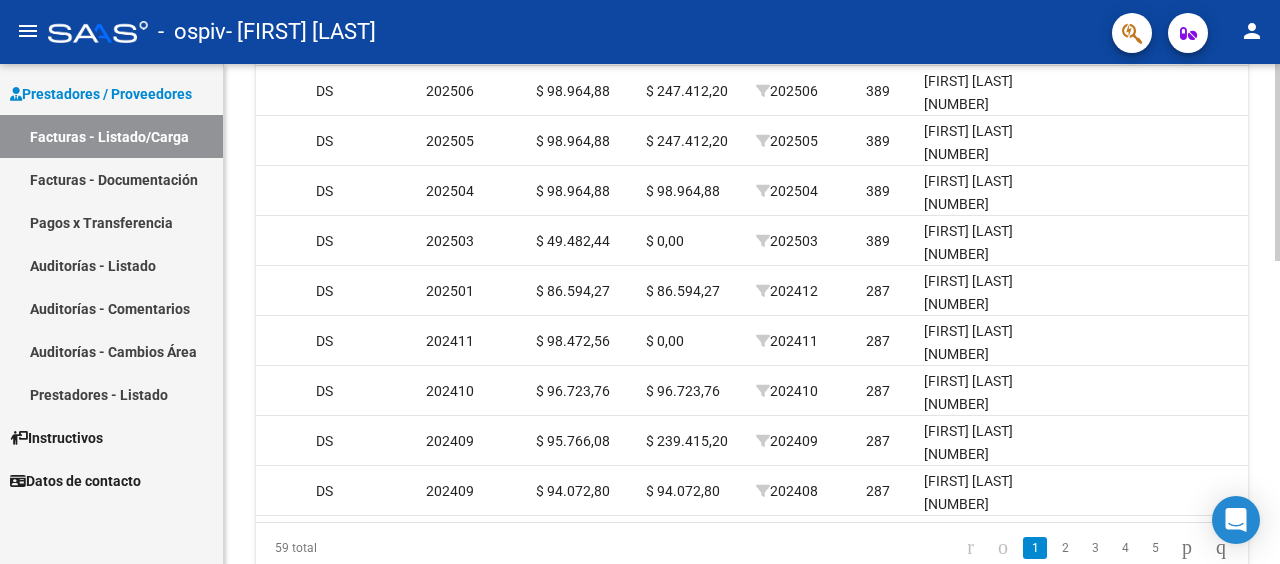 scroll, scrollTop: 694, scrollLeft: 0, axis: vertical 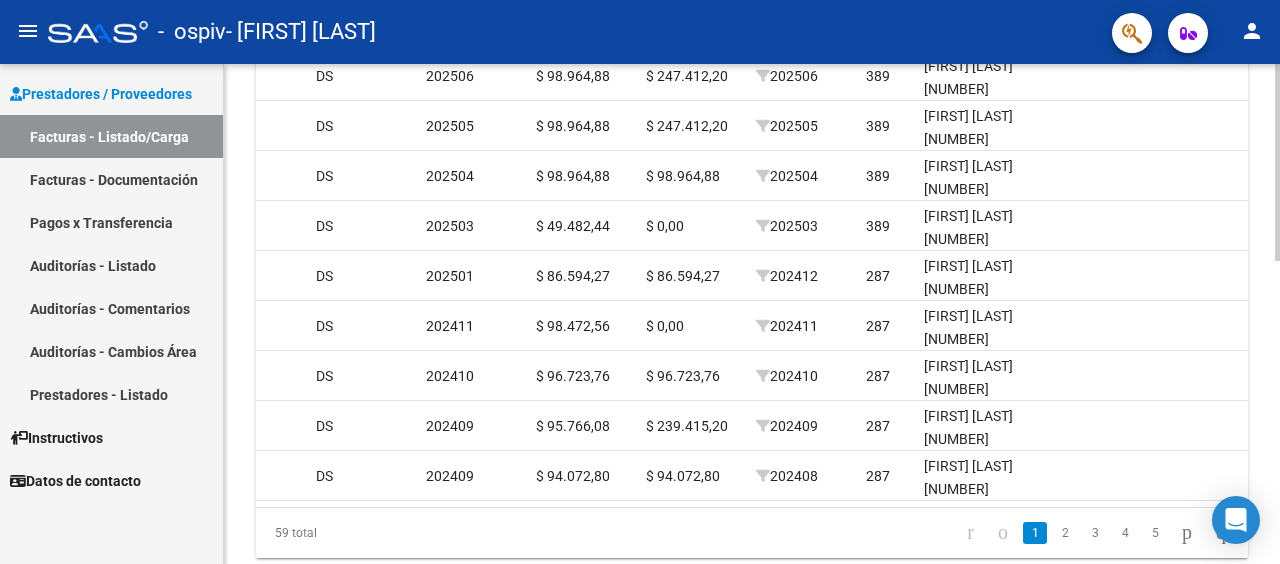 click 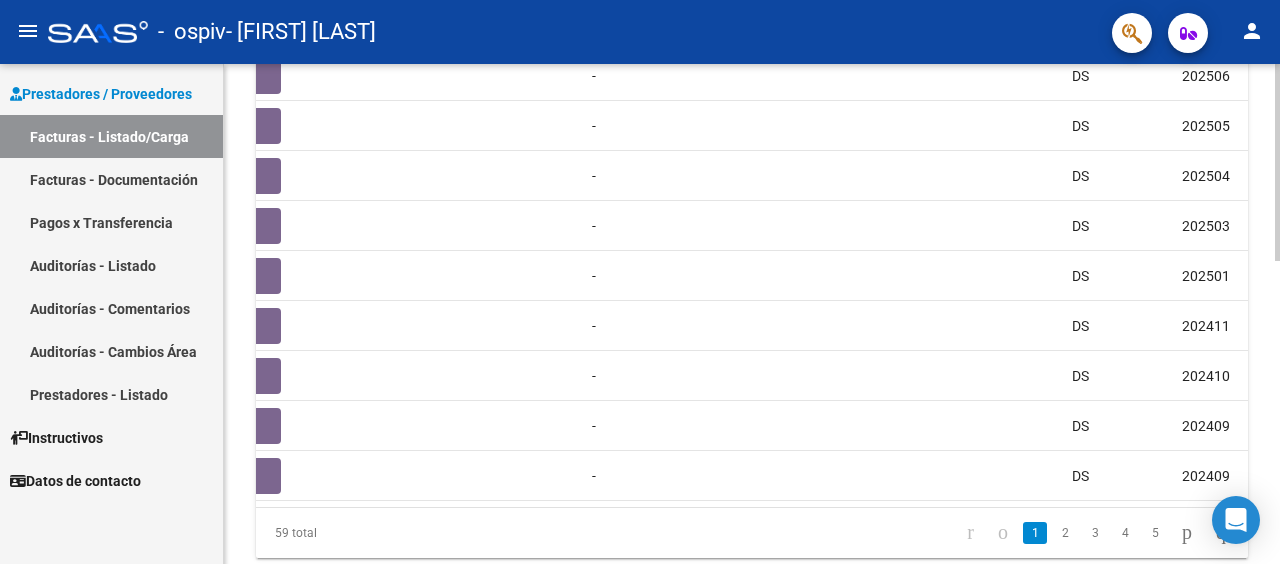 scroll, scrollTop: 0, scrollLeft: 1311, axis: horizontal 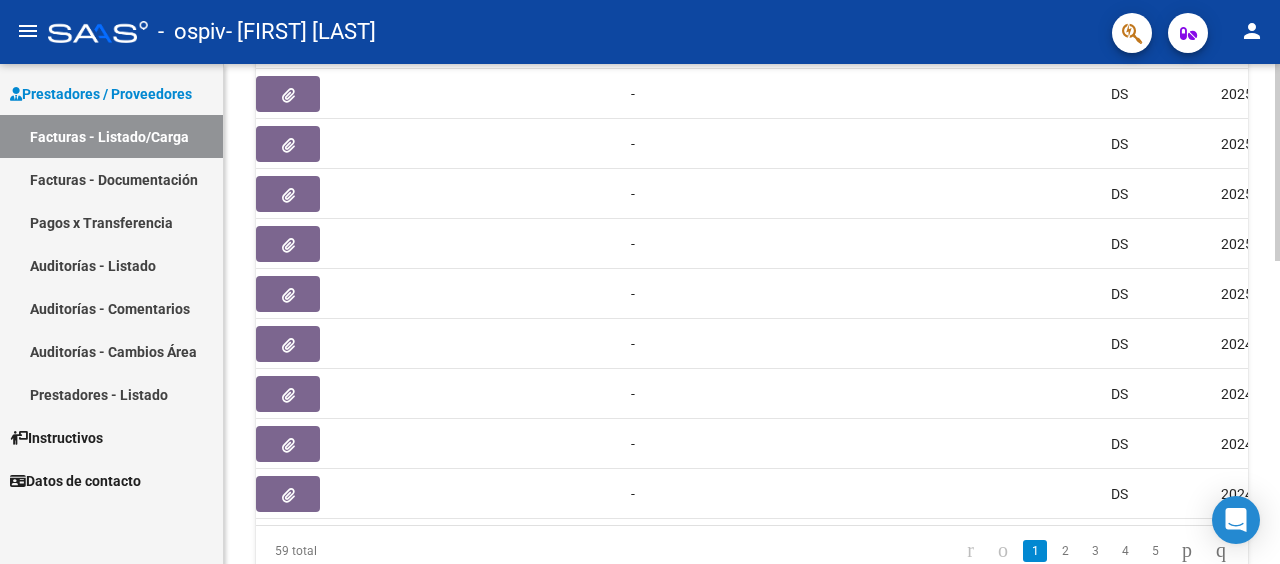 click 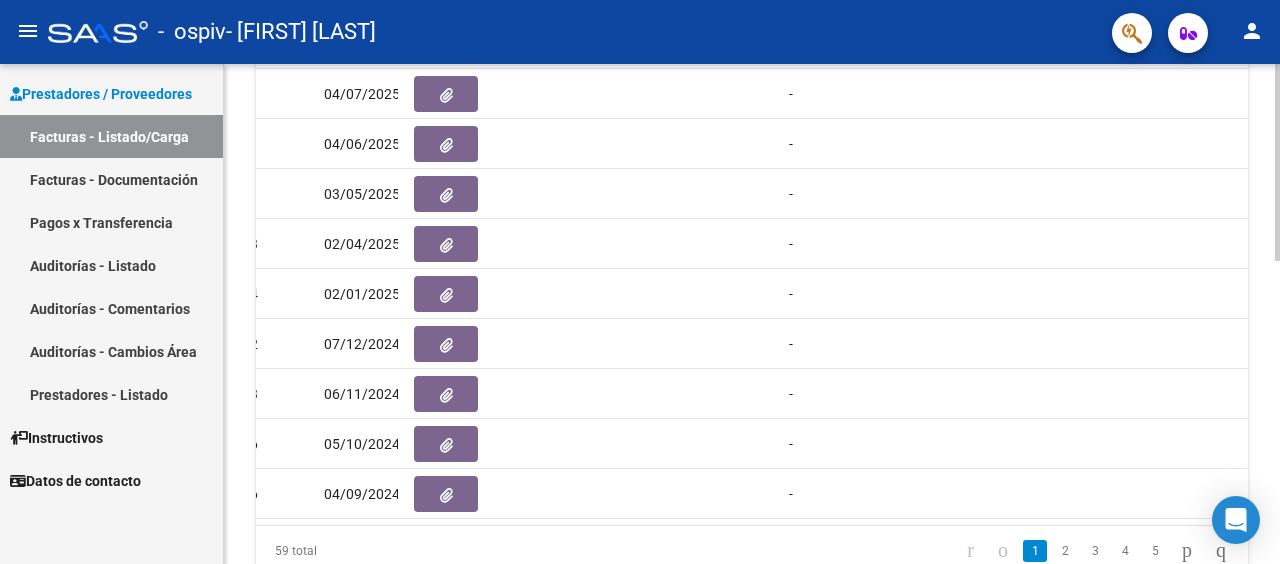 scroll, scrollTop: 0, scrollLeft: 1091, axis: horizontal 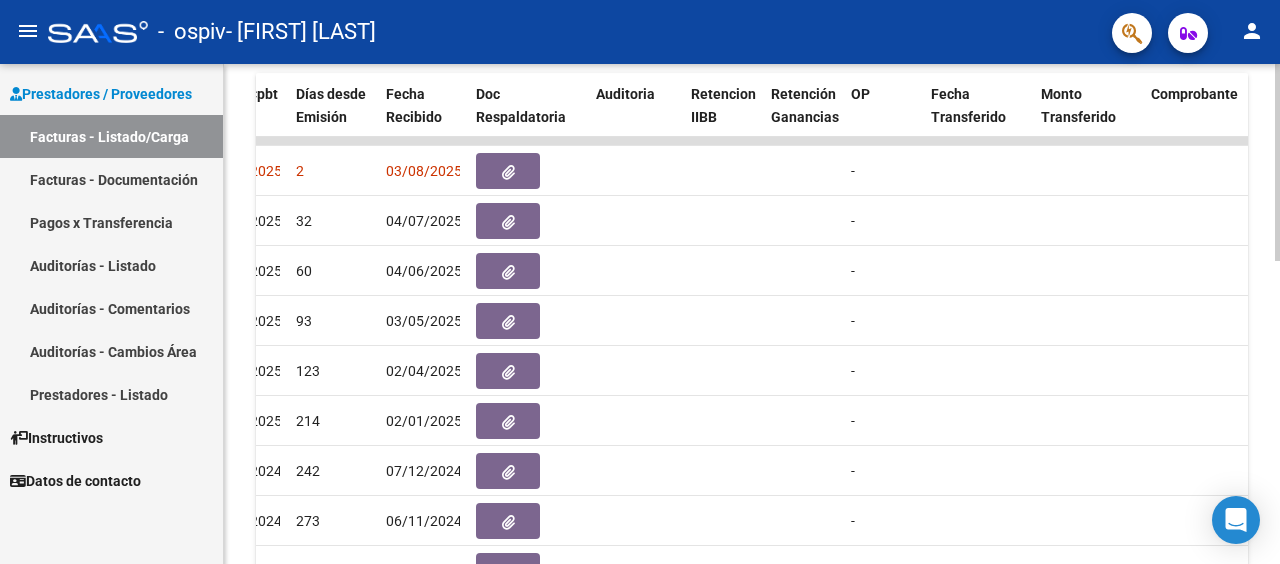 click 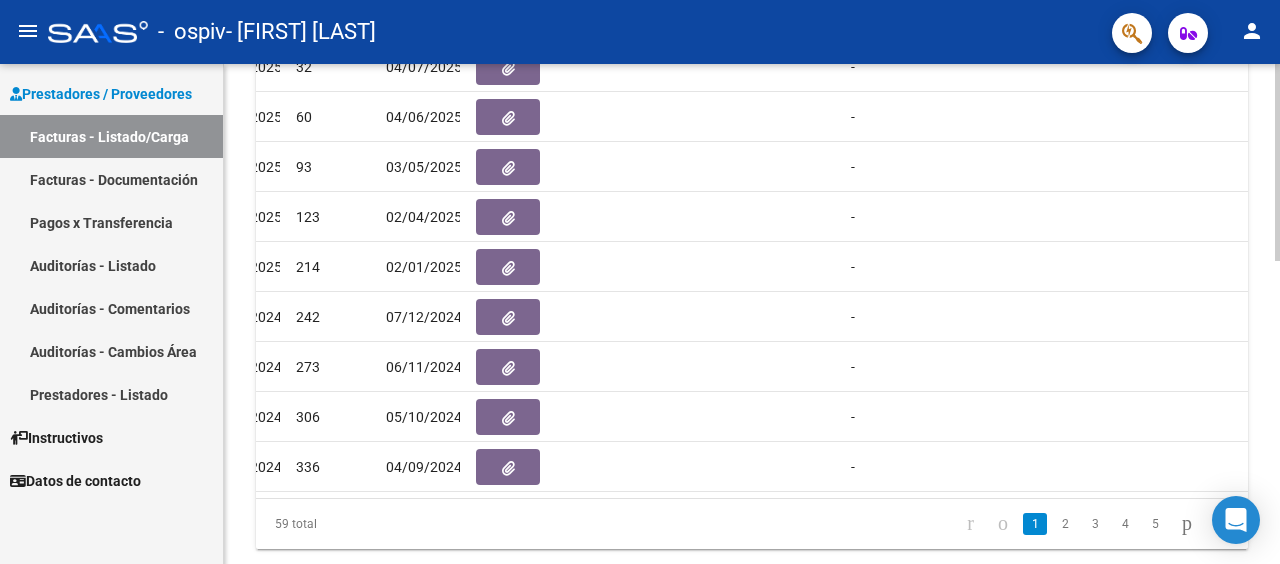scroll, scrollTop: 701, scrollLeft: 0, axis: vertical 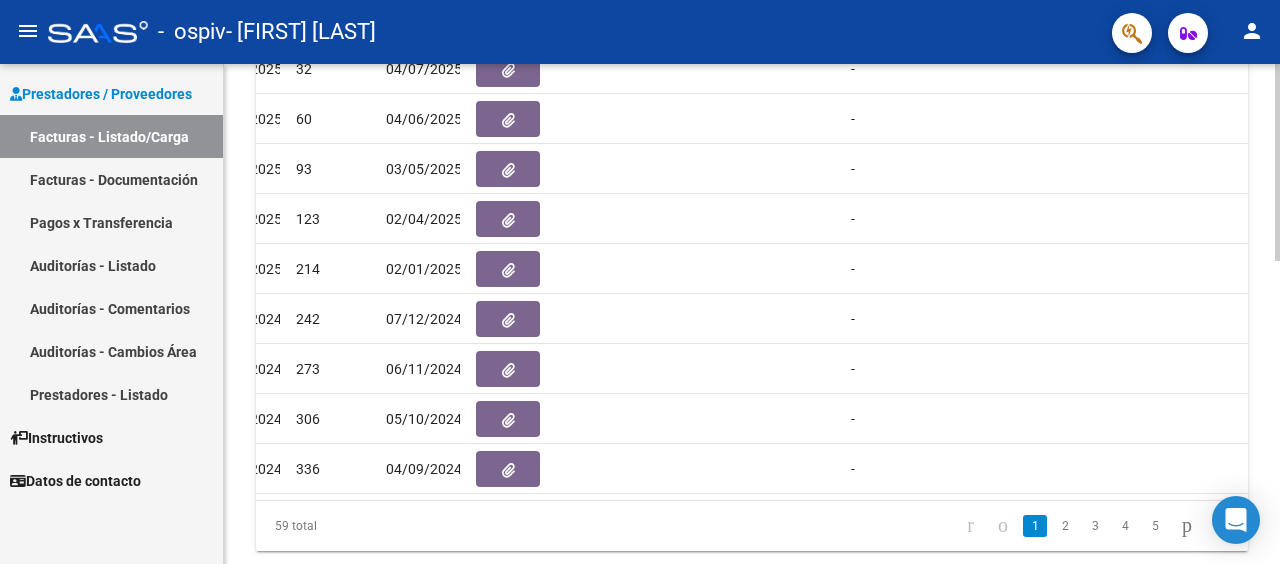 click 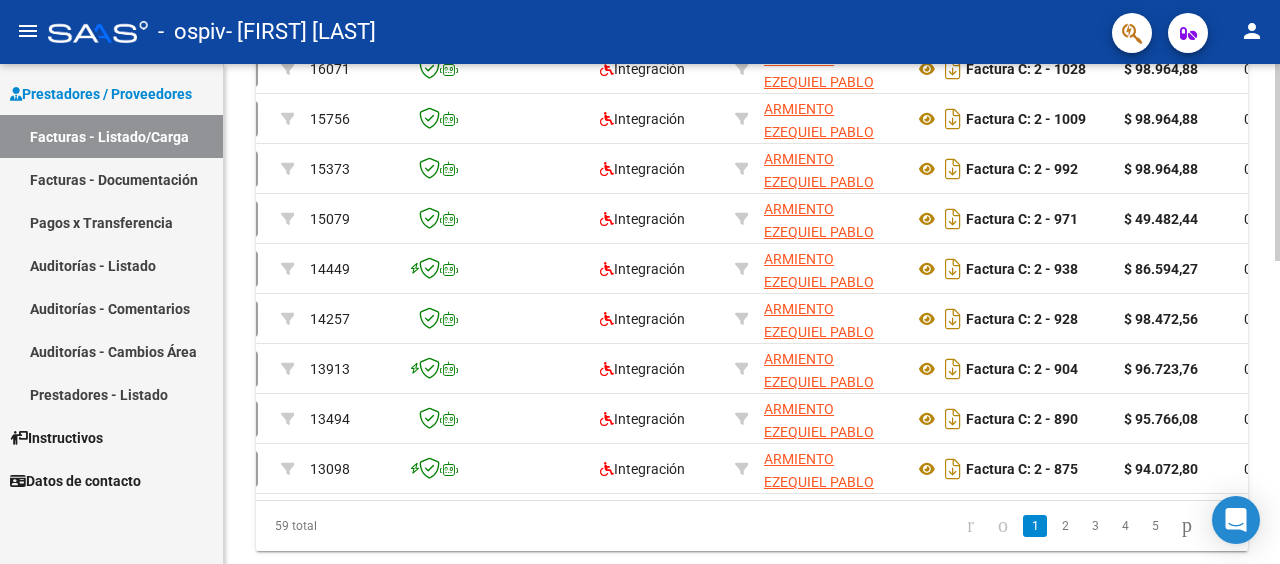 scroll, scrollTop: 0, scrollLeft: 150, axis: horizontal 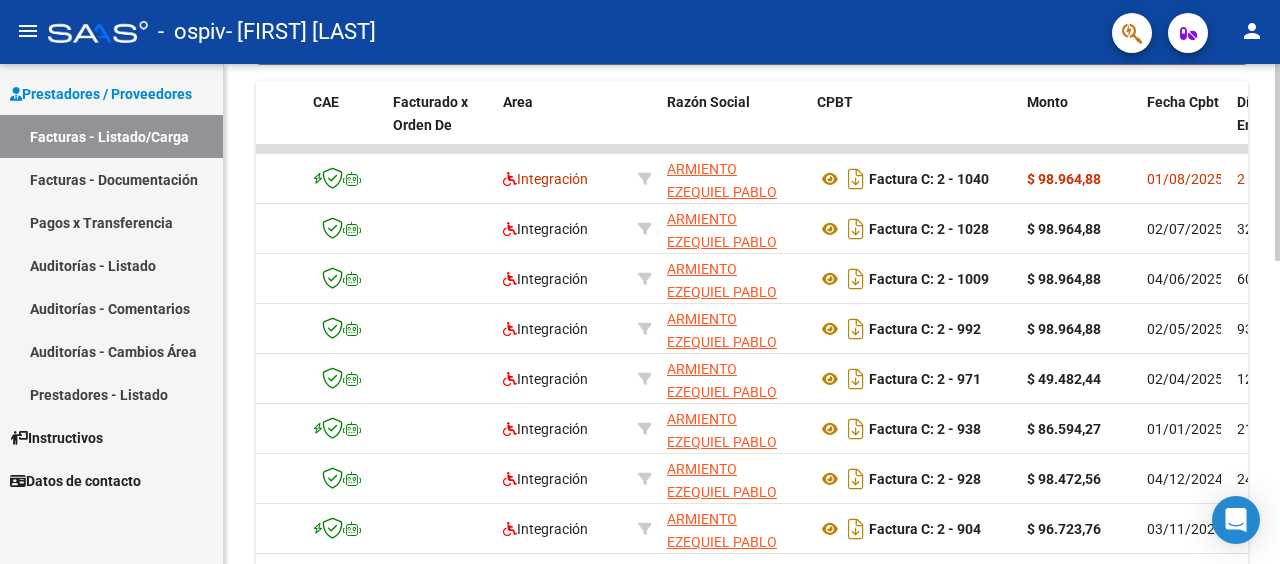 click 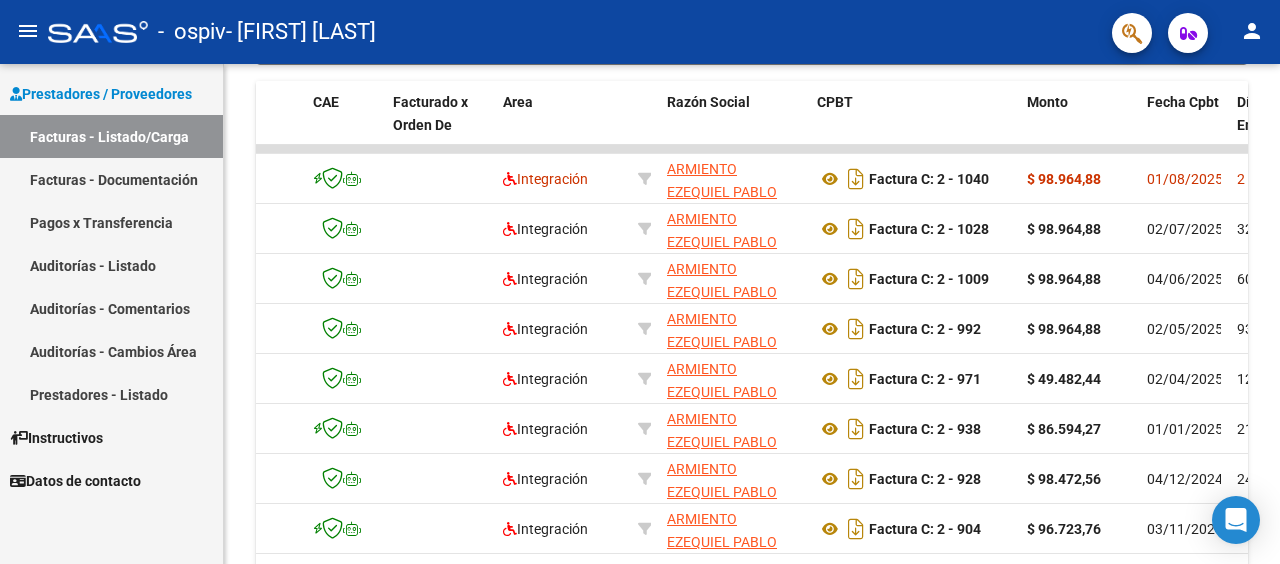 click on "person" 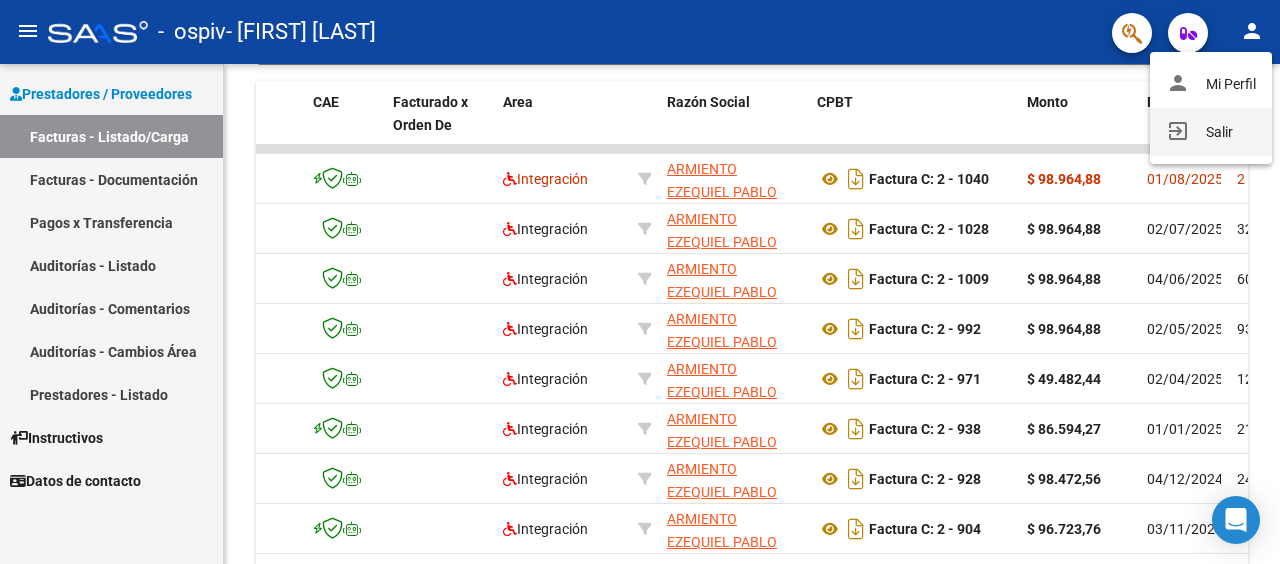 click on "exit_to_app  Salir" at bounding box center [1211, 132] 